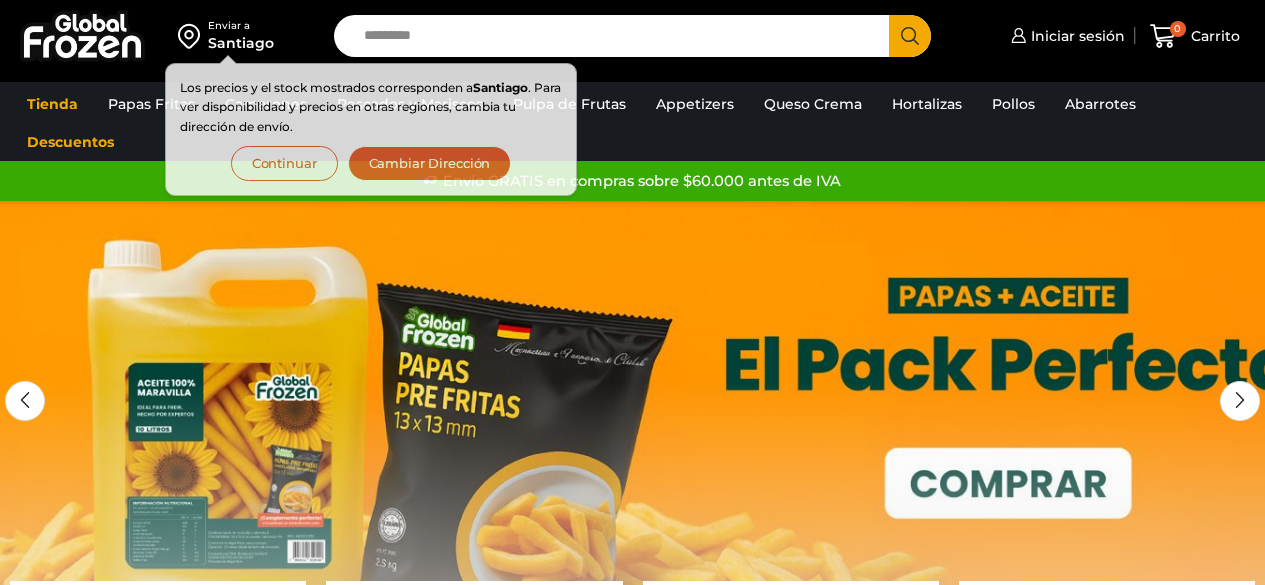 scroll, scrollTop: 0, scrollLeft: 0, axis: both 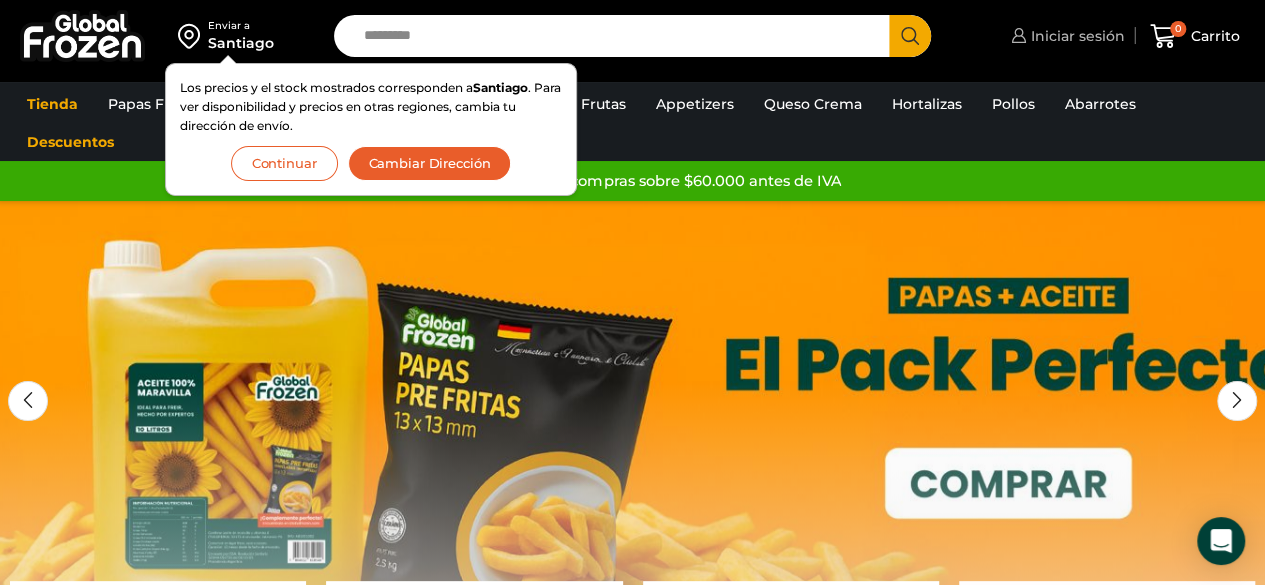 click on "Iniciar sesión" at bounding box center [1065, 36] 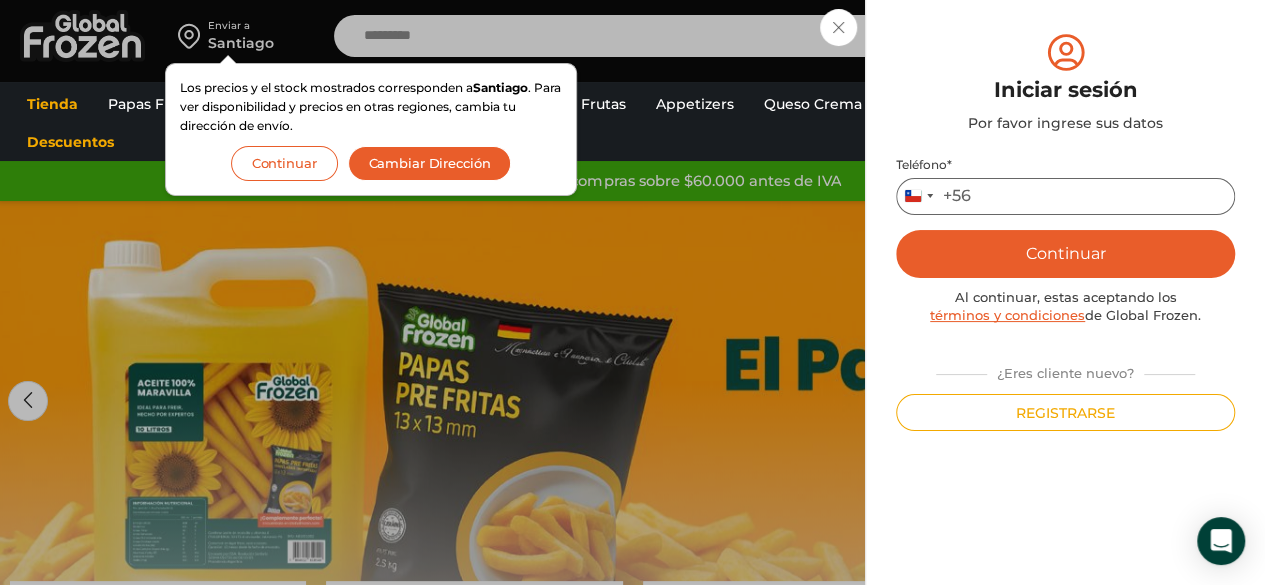 click on "Teléfono
*" at bounding box center (1065, 196) 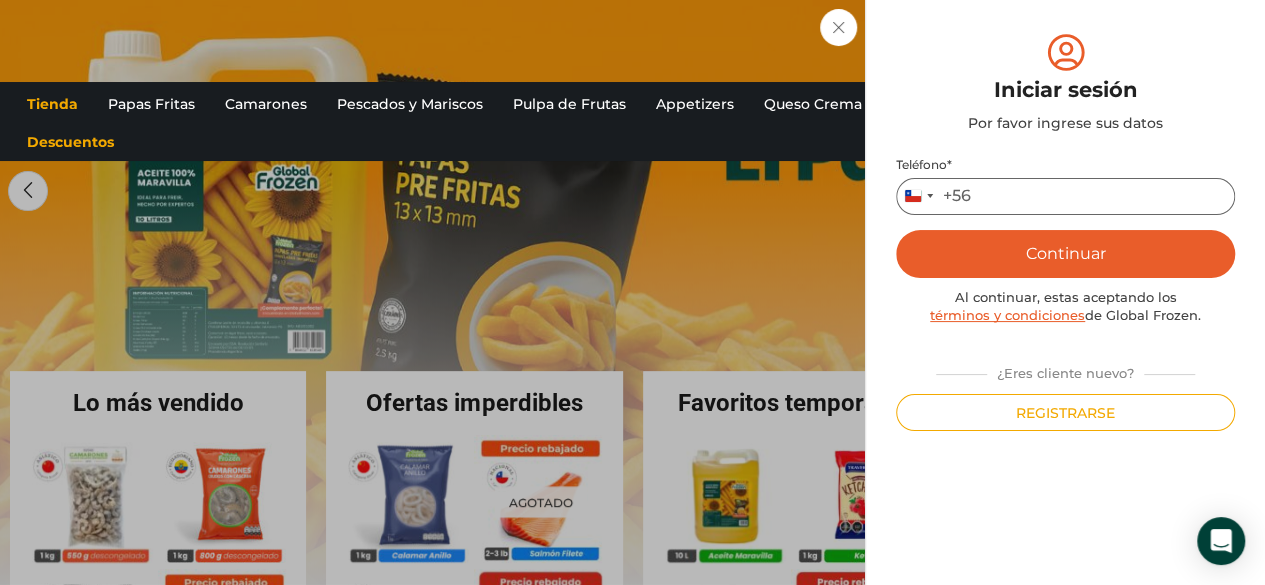 scroll, scrollTop: 216, scrollLeft: 0, axis: vertical 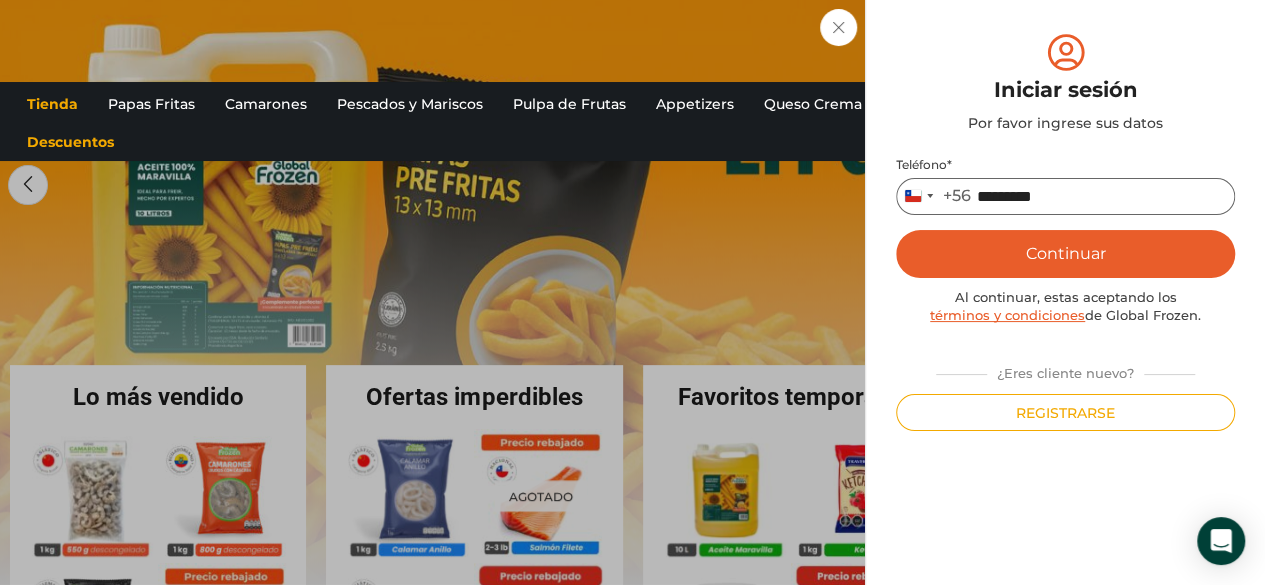 type on "*********" 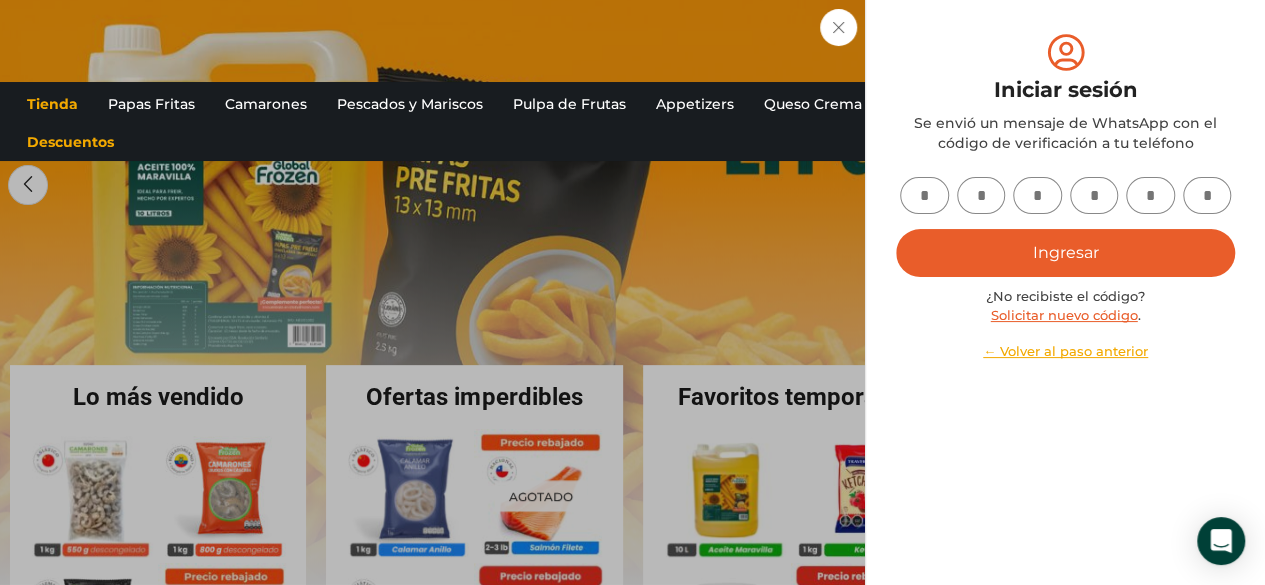 click on "Ingresar" at bounding box center (1065, 253) 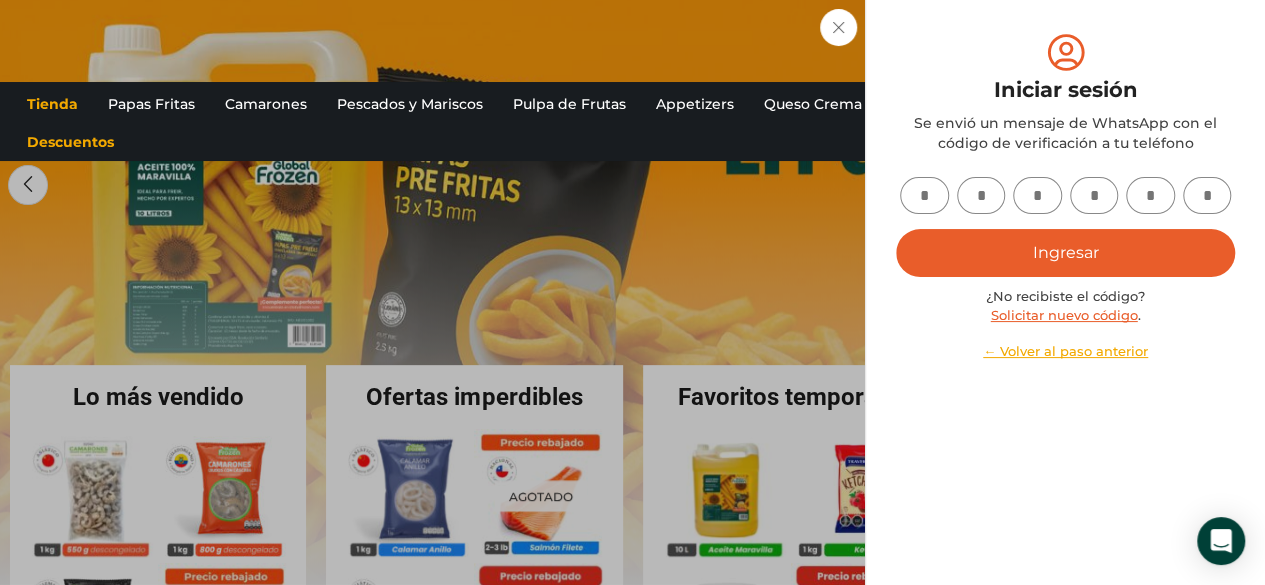 type on "*" 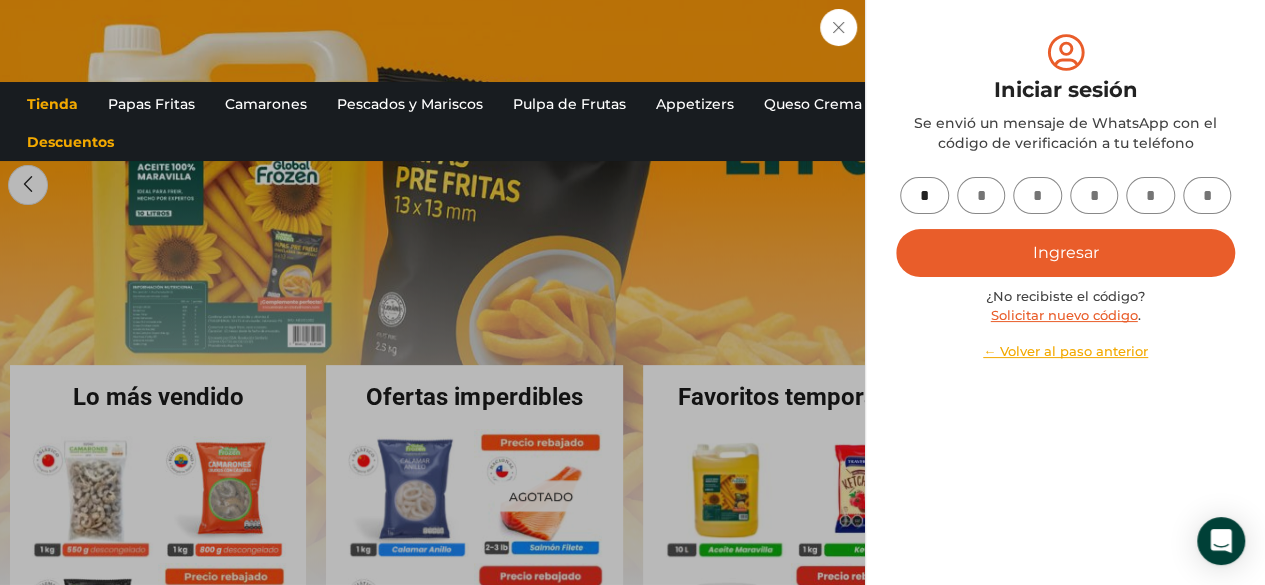 type on "*" 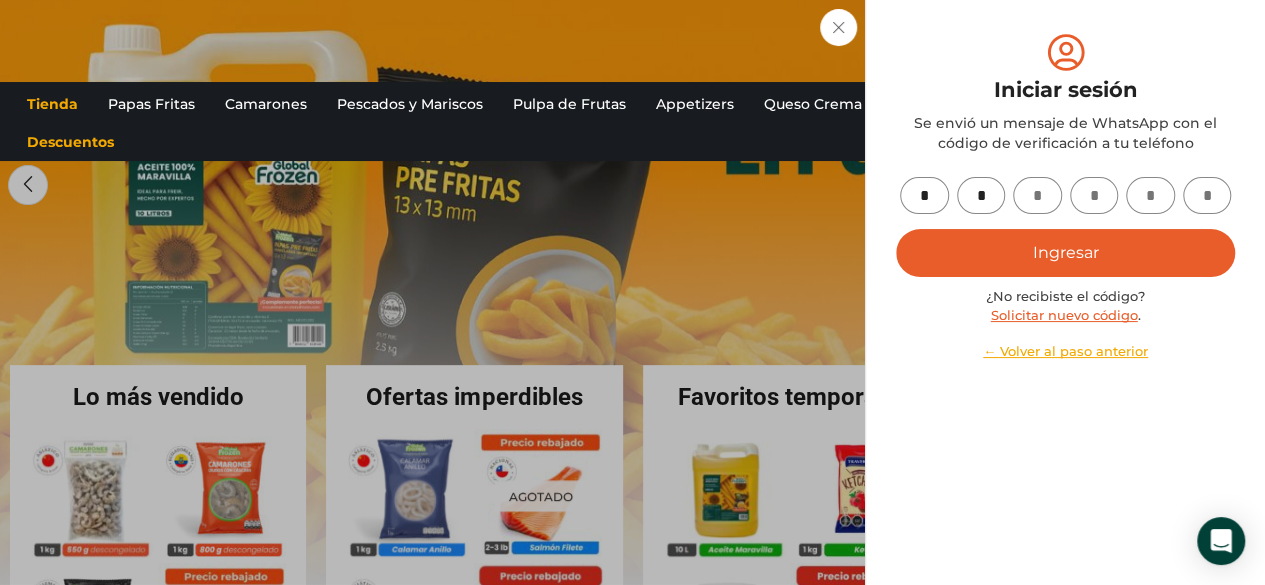 type on "*" 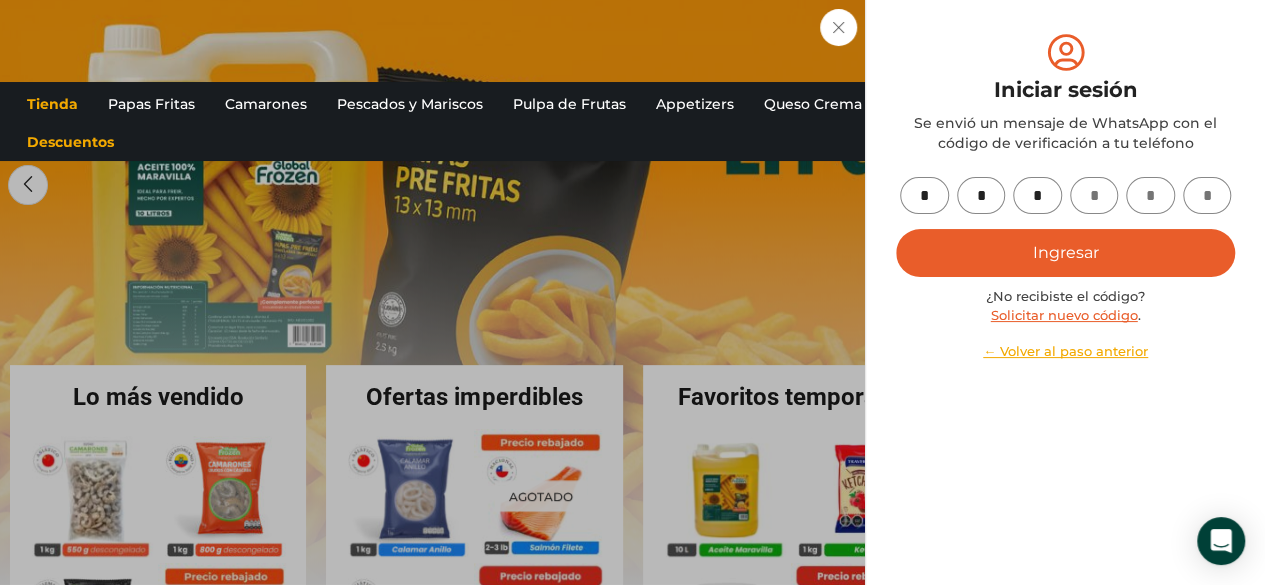 type on "*" 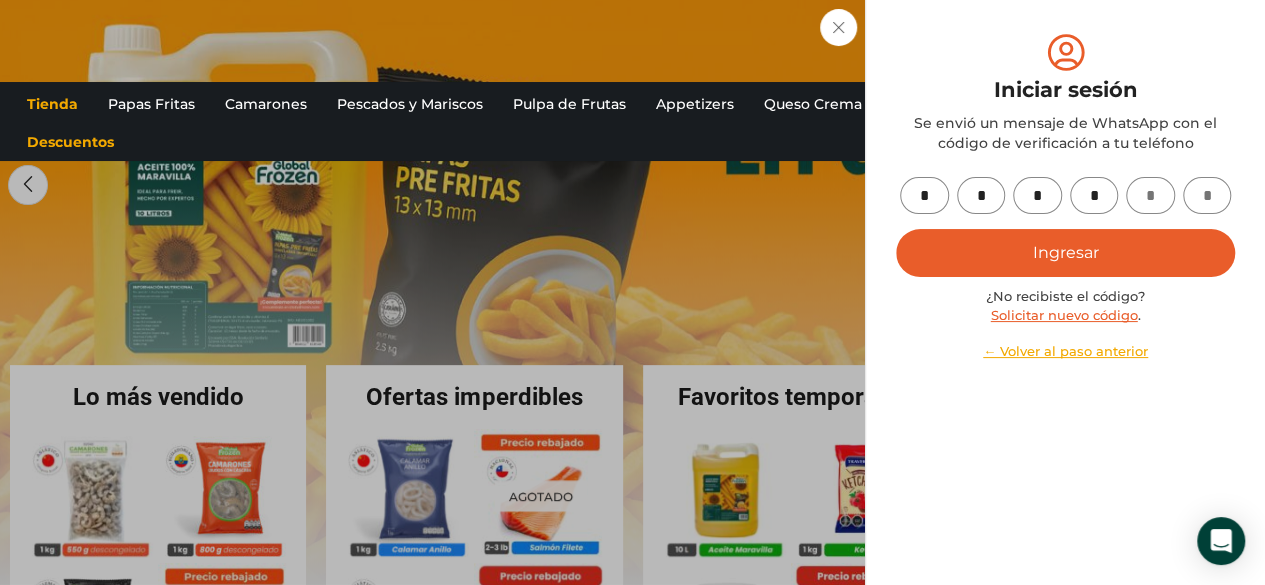 type on "*" 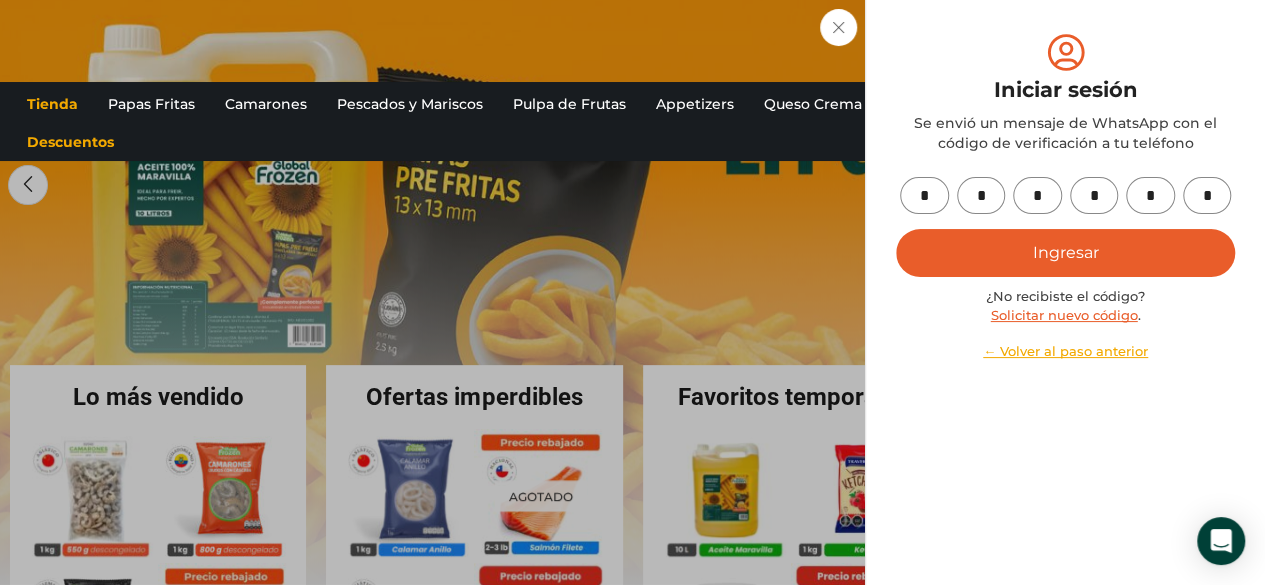 type on "*" 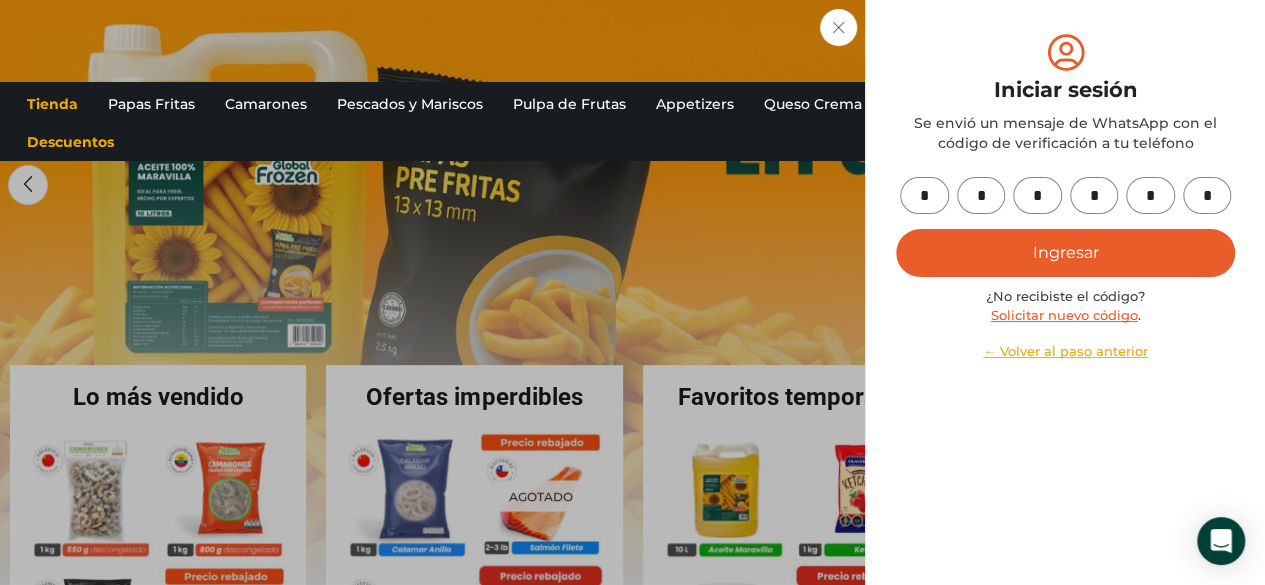 click on "Ingresar" at bounding box center [1065, 253] 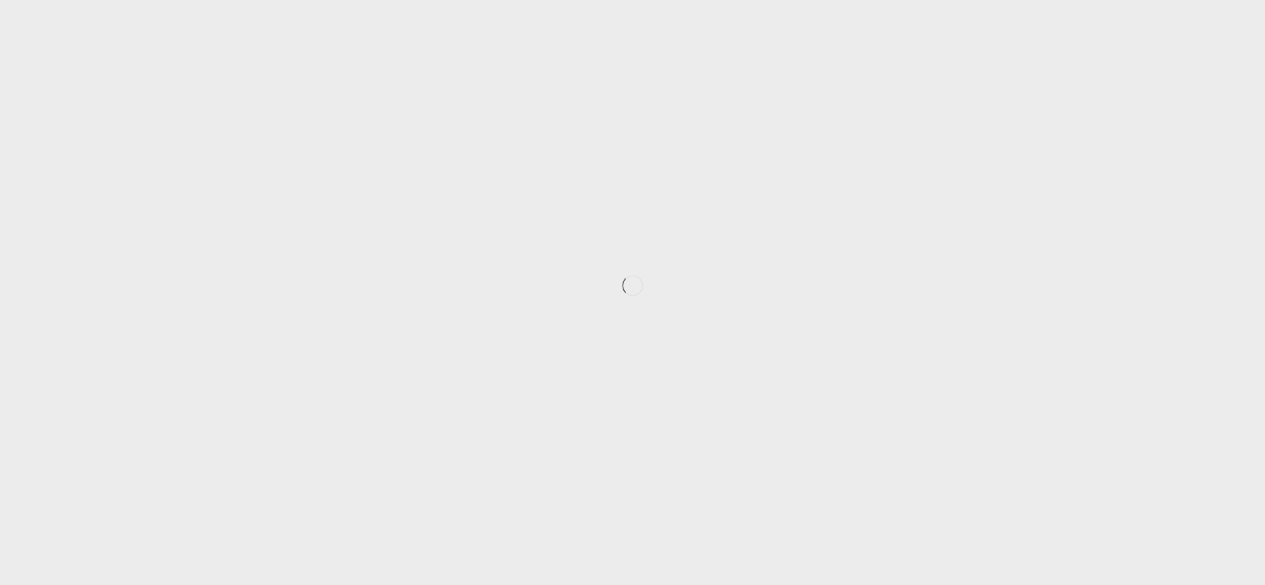 scroll, scrollTop: 214, scrollLeft: 0, axis: vertical 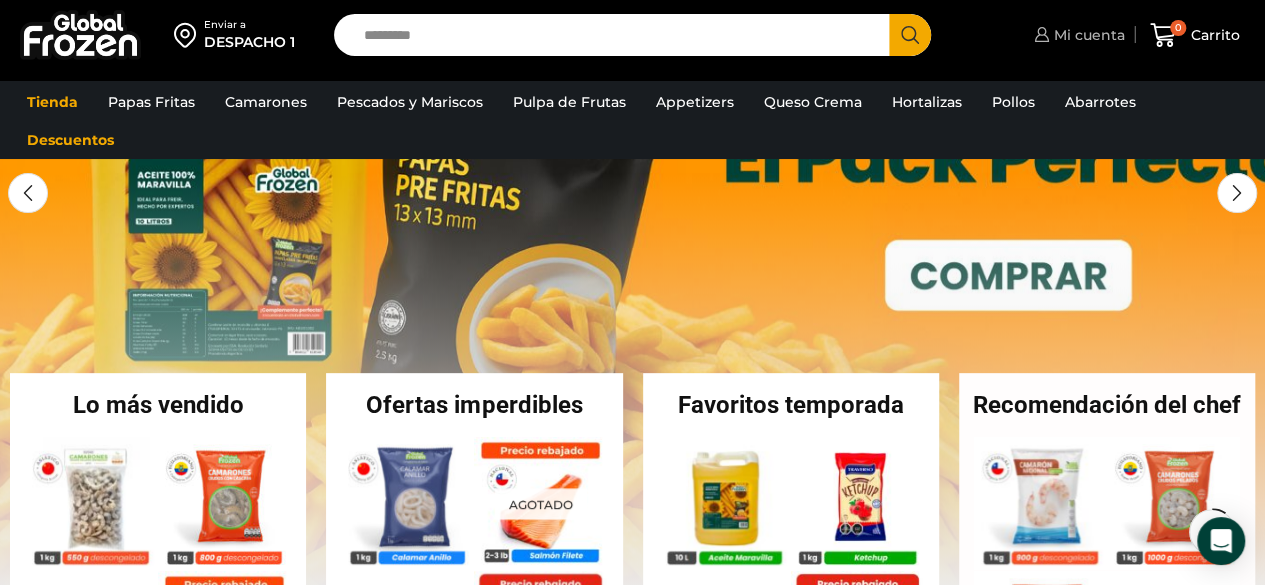 click on "Mi cuenta" at bounding box center (1087, 35) 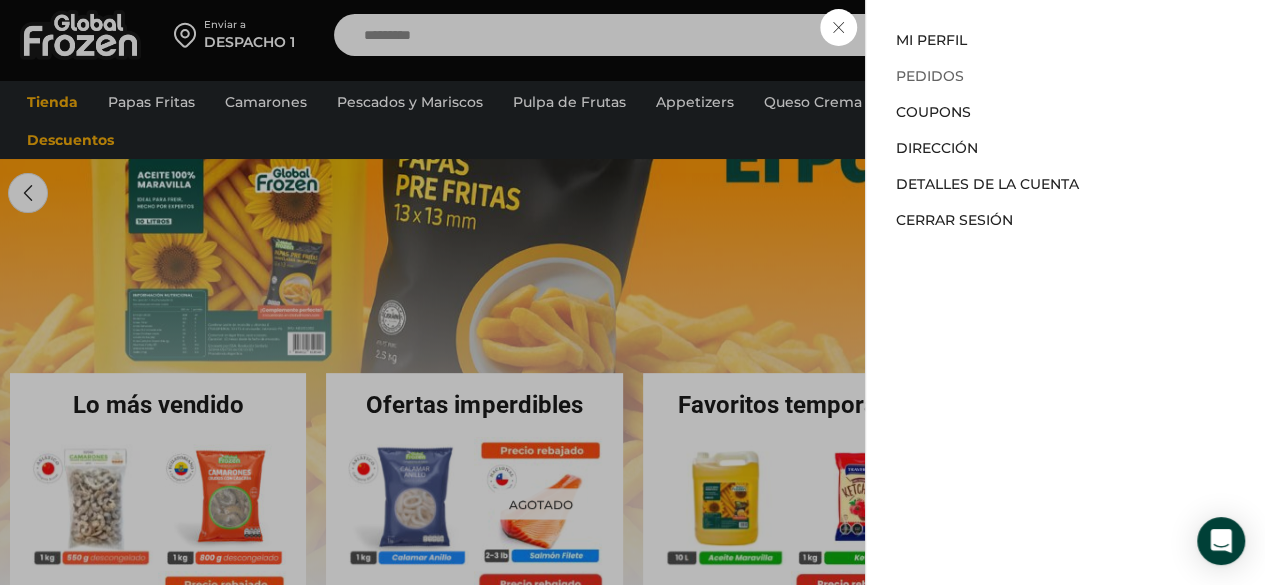click on "Pedidos" at bounding box center (930, 76) 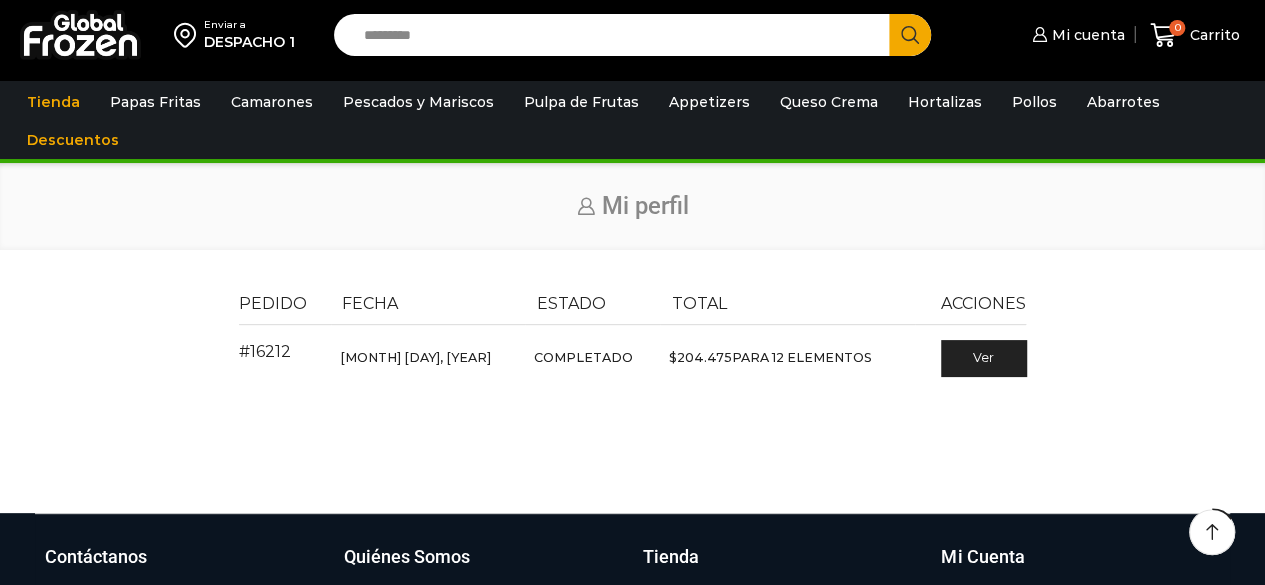 scroll, scrollTop: 40, scrollLeft: 0, axis: vertical 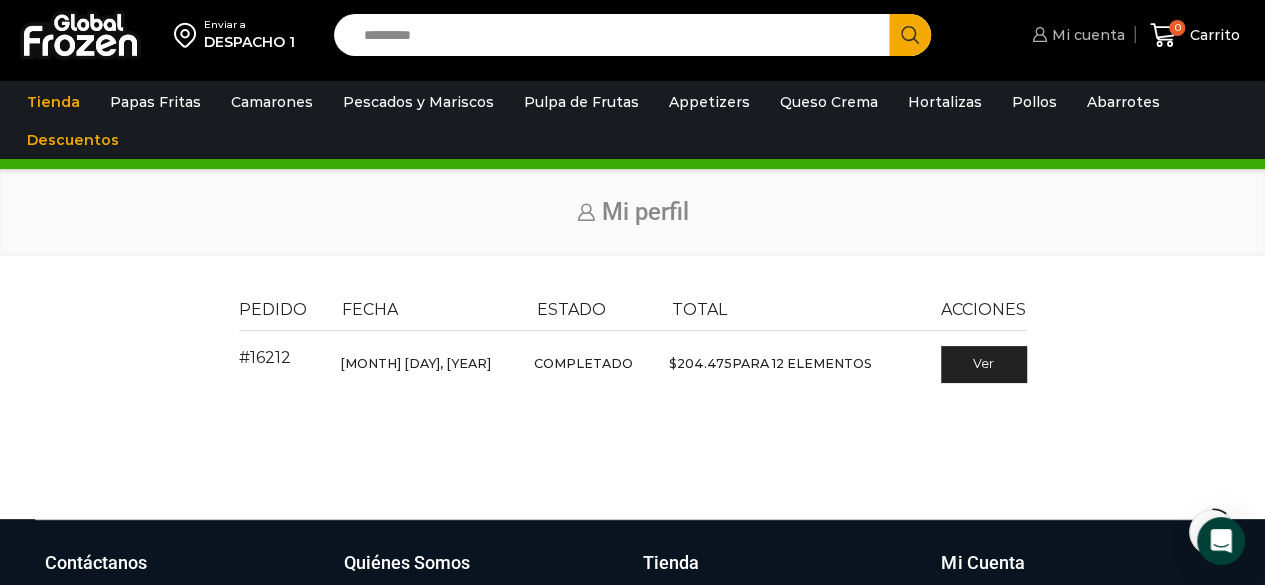 click on "Mi cuenta" at bounding box center (1086, 35) 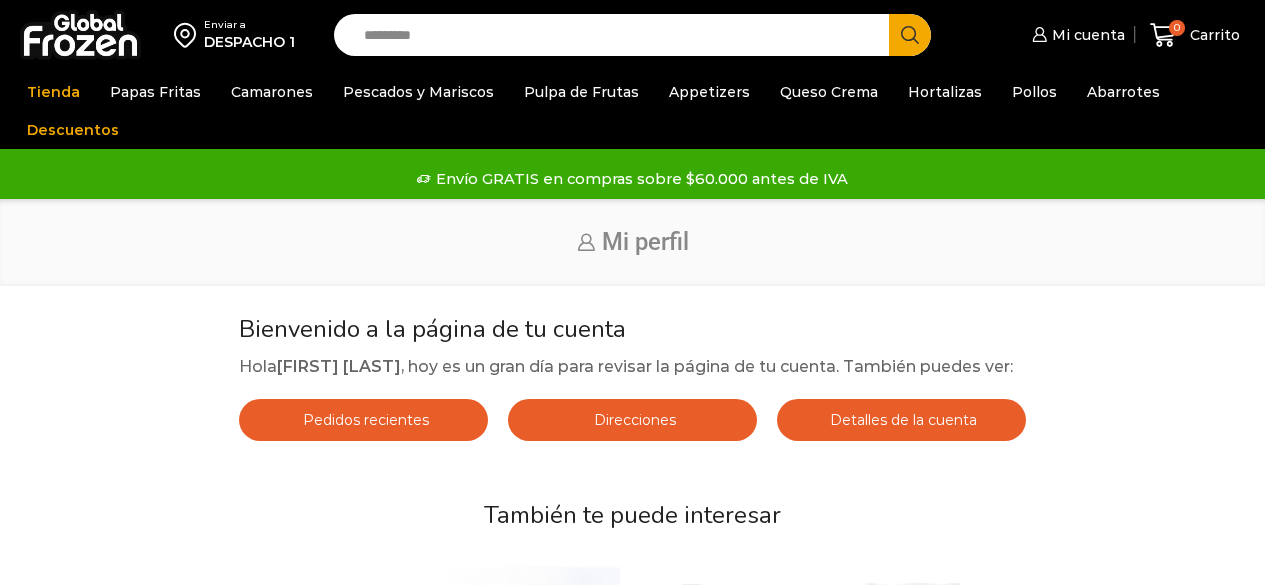 scroll, scrollTop: 0, scrollLeft: 0, axis: both 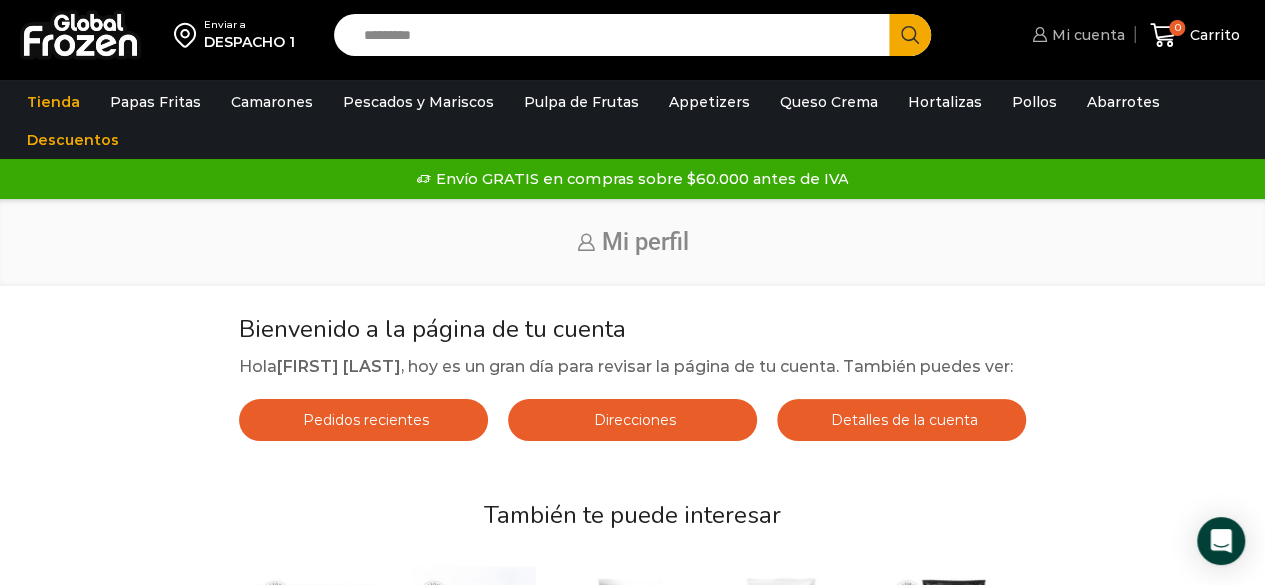 click on "Mi cuenta" at bounding box center (1086, 35) 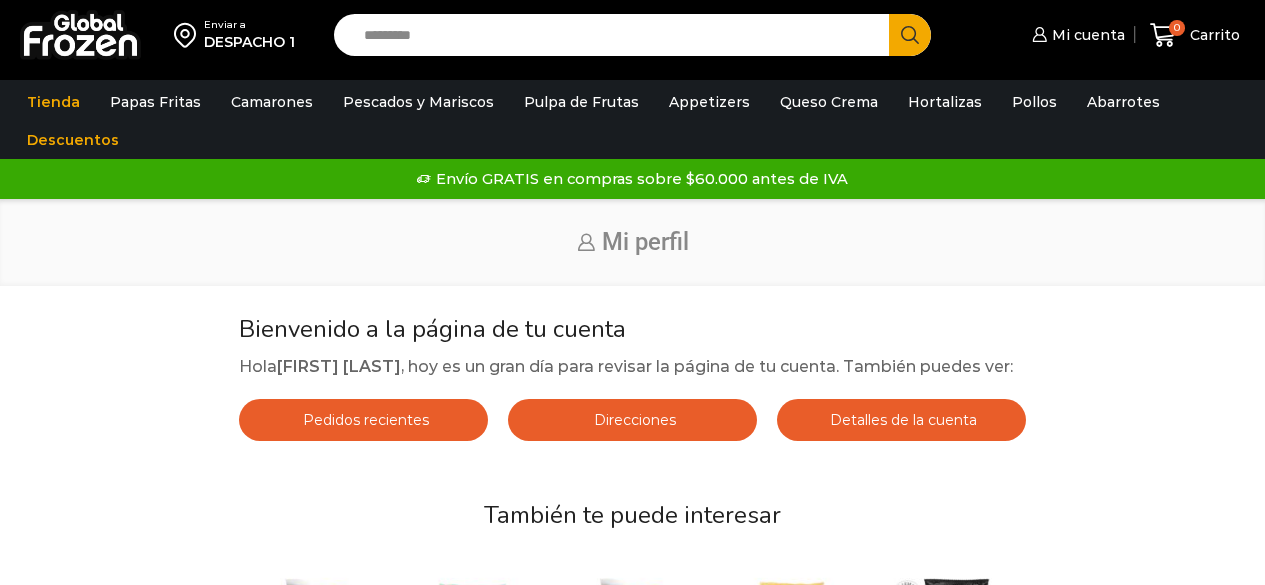 scroll, scrollTop: 0, scrollLeft: 0, axis: both 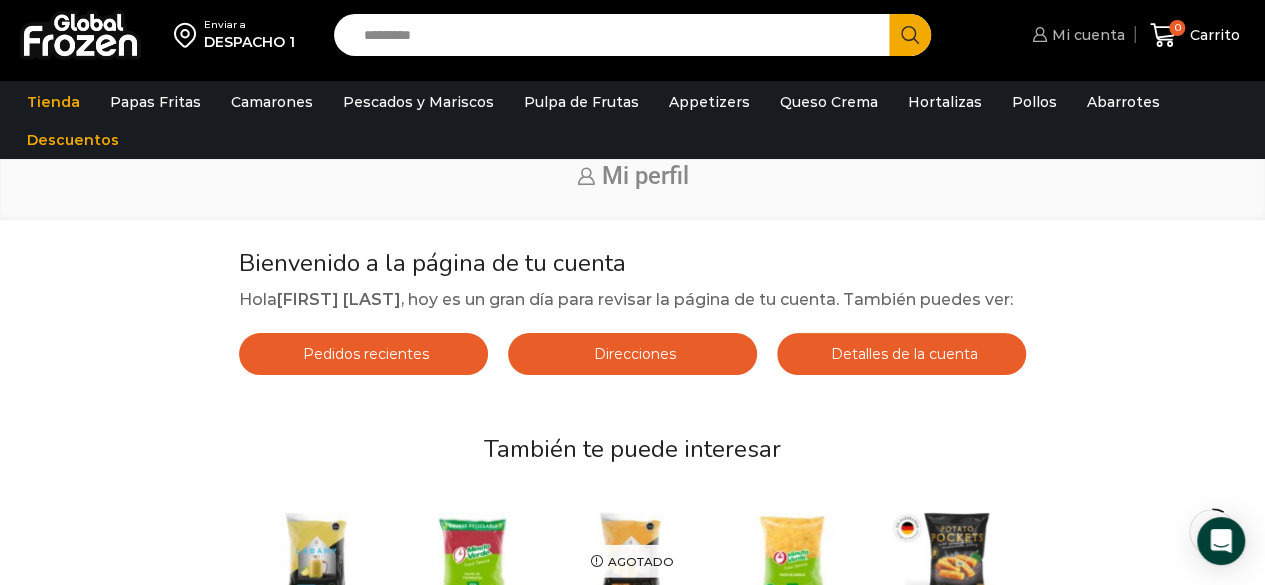 click on "Mi cuenta" at bounding box center (1076, 35) 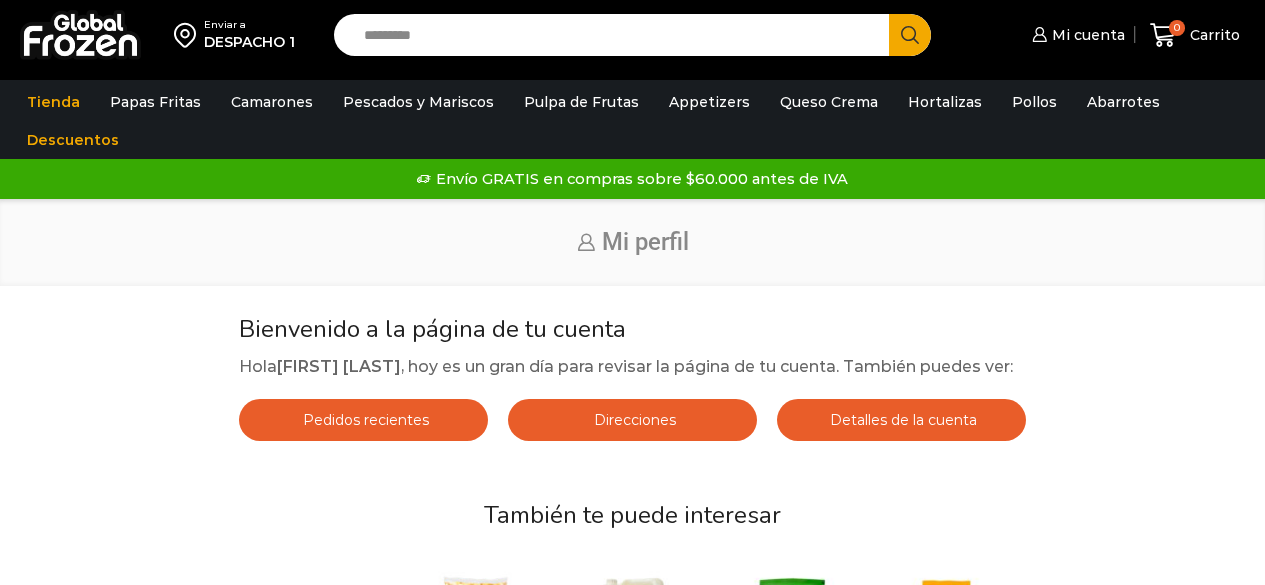 scroll, scrollTop: 0, scrollLeft: 0, axis: both 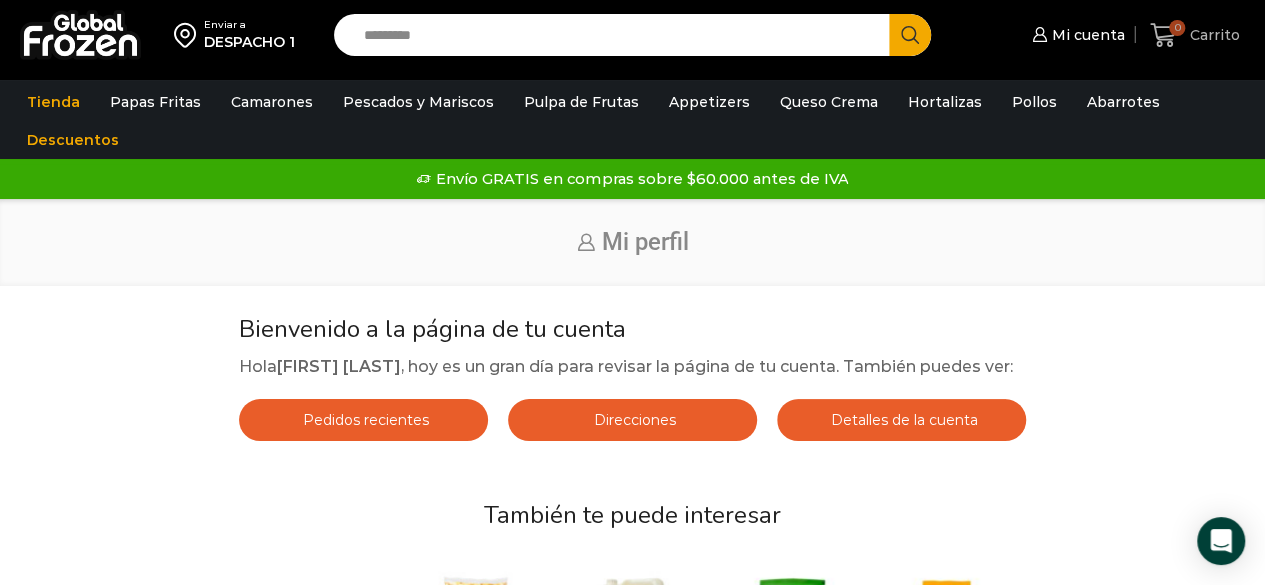 click 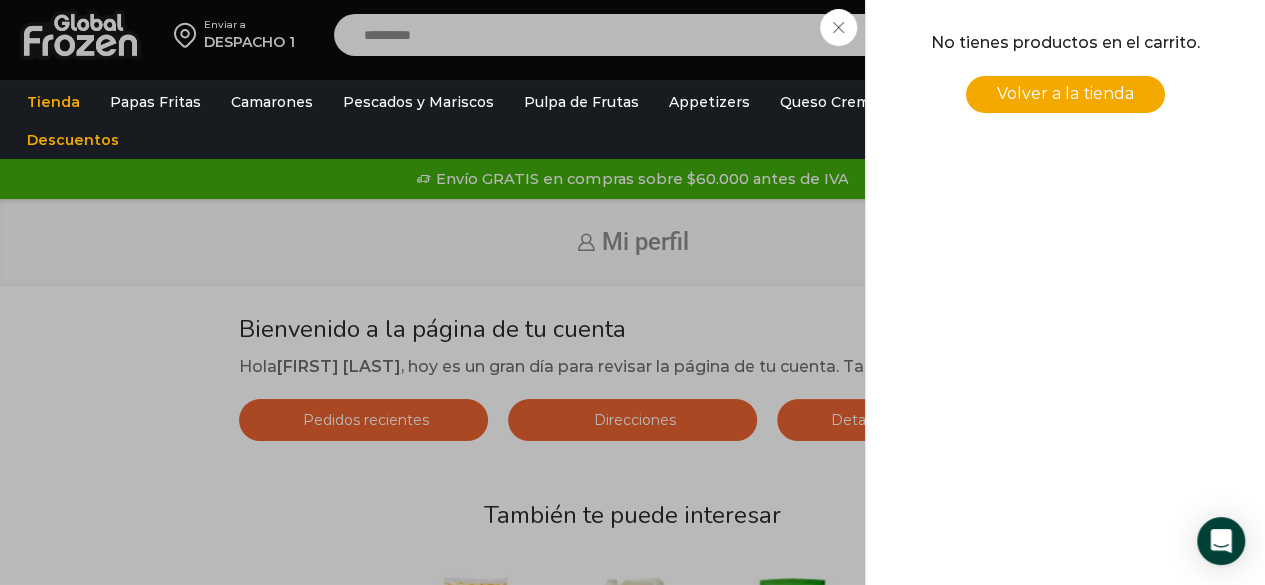 click on "0
Carrito
0
0
Shopping Cart
No tienes productos en el carrito.
Volver a la tienda
Shopping cart                     (0)
Subtotal $ 0 $ 0" at bounding box center [1195, 35] 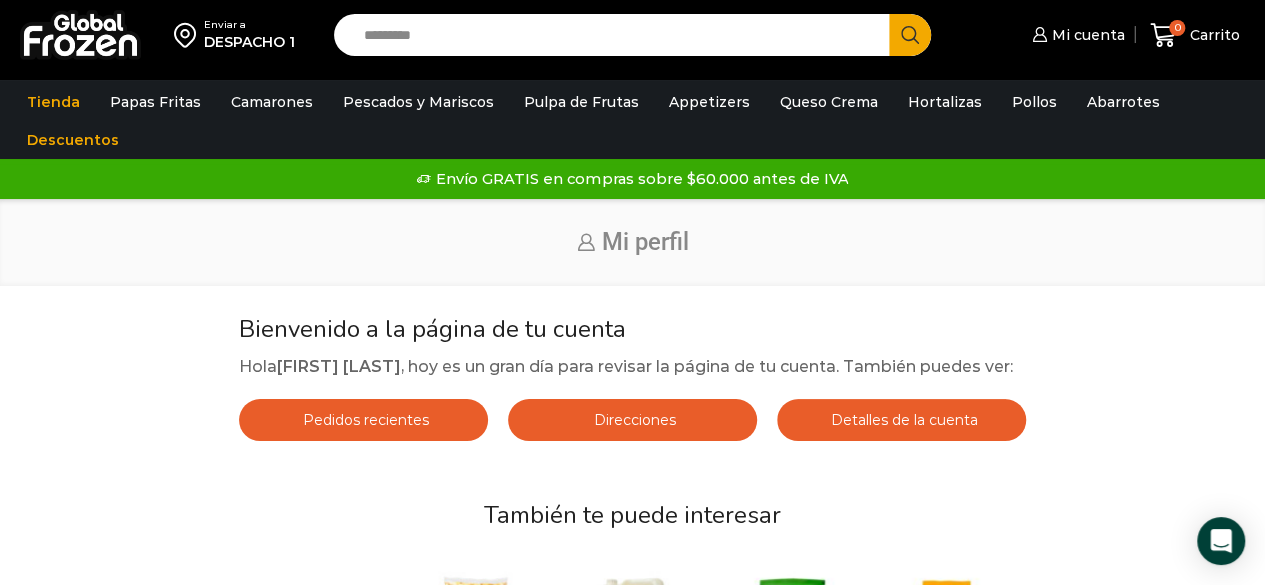 click on "Enviar a" at bounding box center (249, 25) 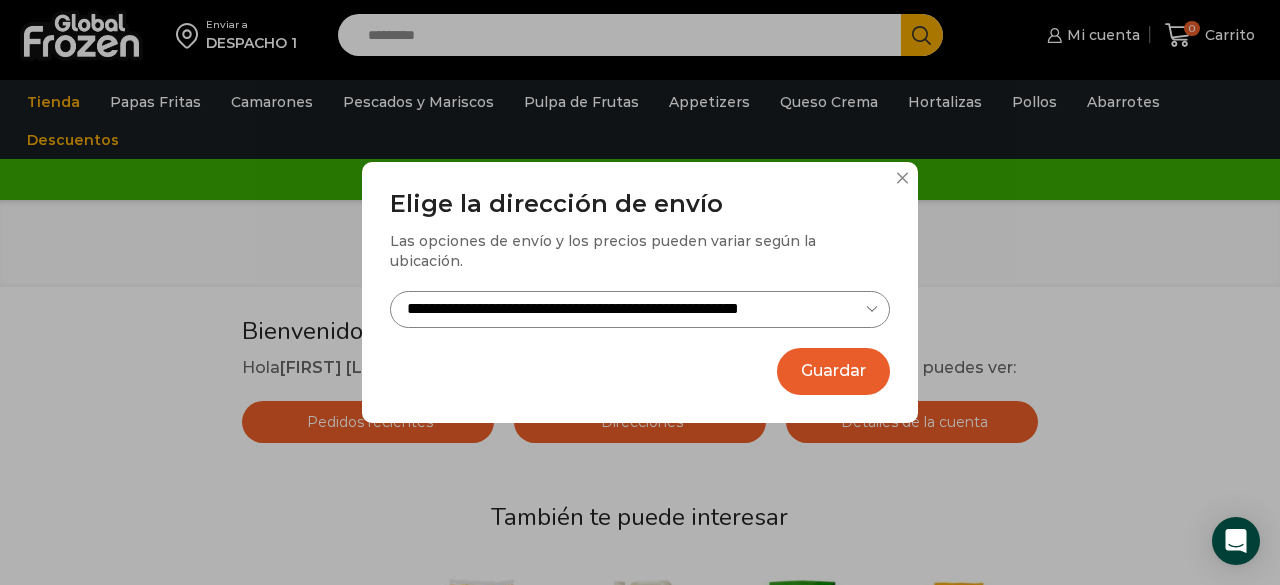 click on "Guardar" at bounding box center [833, 371] 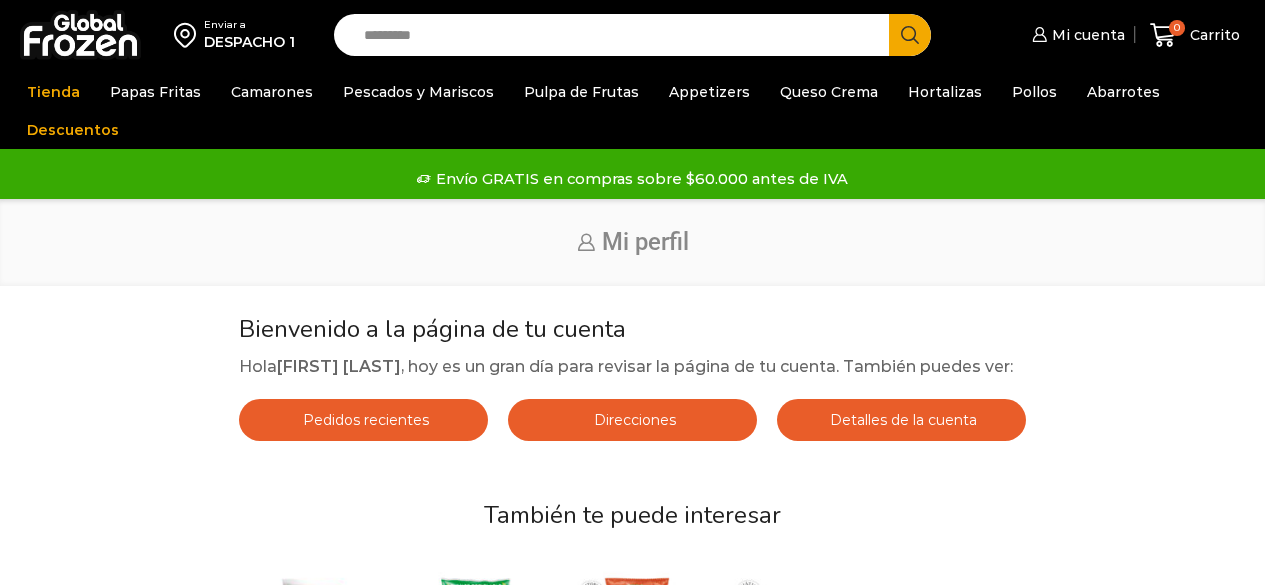 scroll, scrollTop: 0, scrollLeft: 0, axis: both 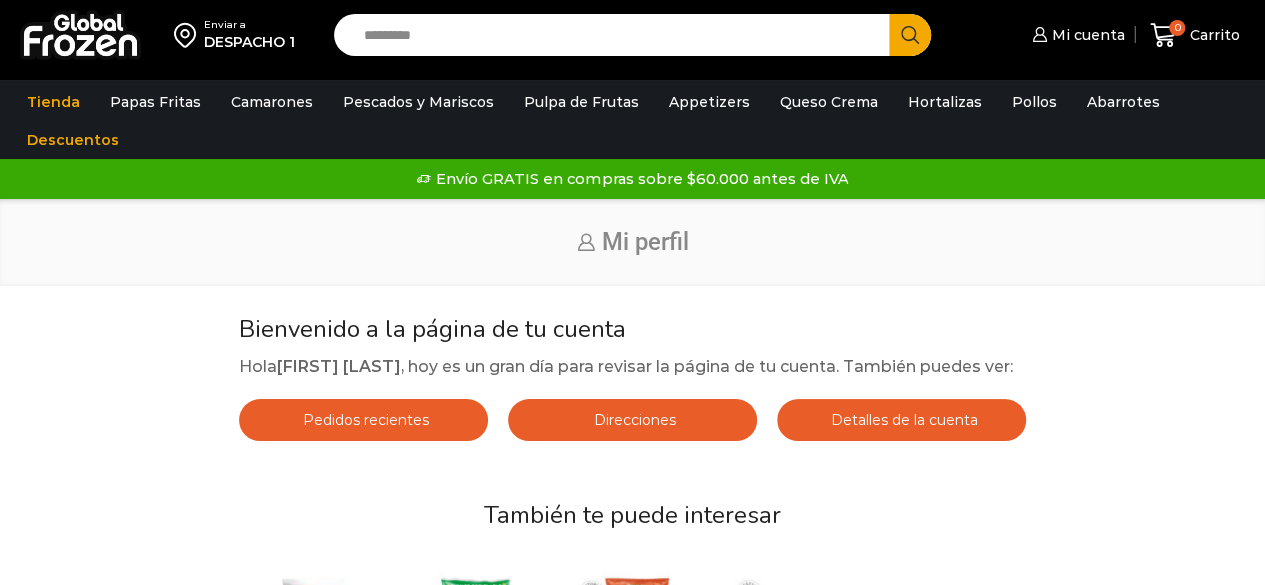 click on "Search input" at bounding box center (617, 35) 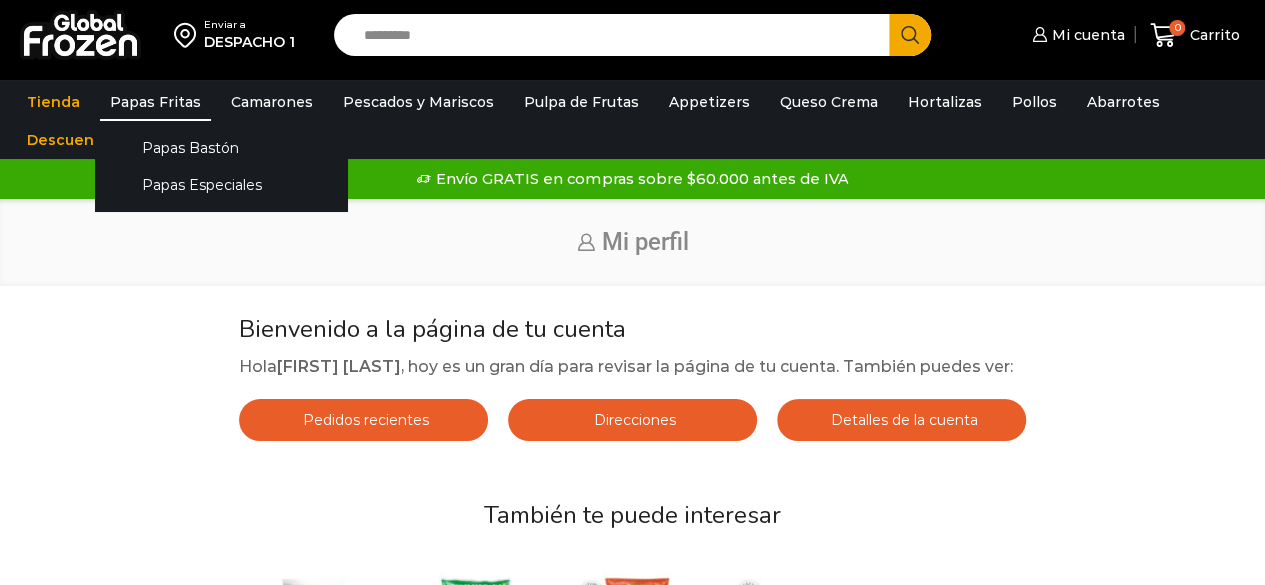 click on "Papas Fritas" at bounding box center [155, 102] 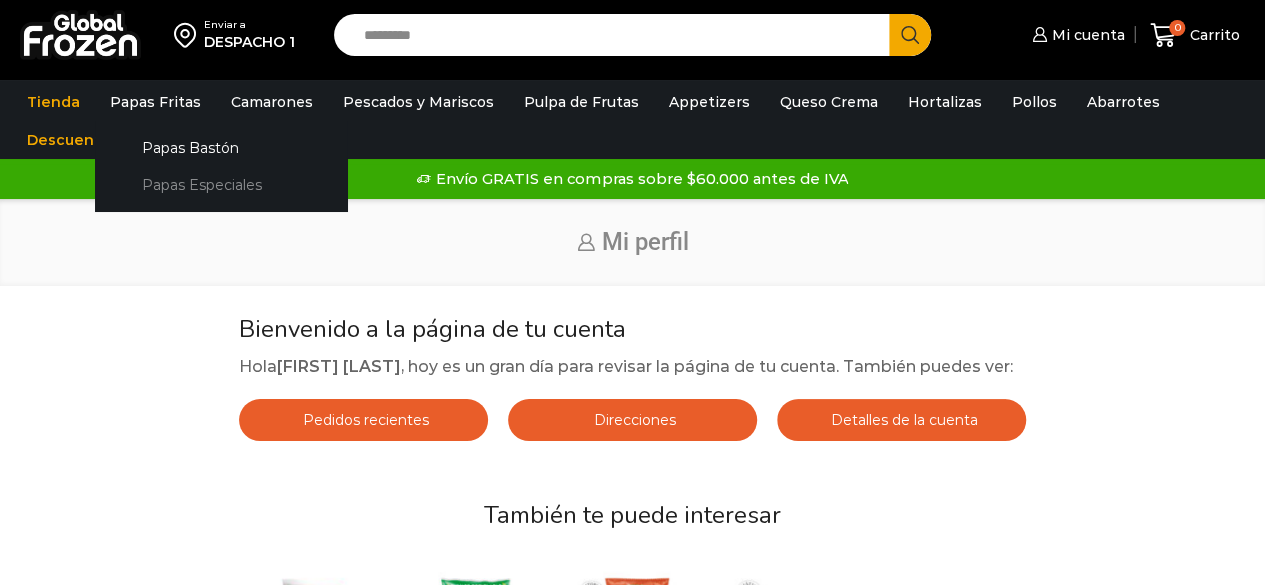 click on "Papas Especiales" at bounding box center [221, 184] 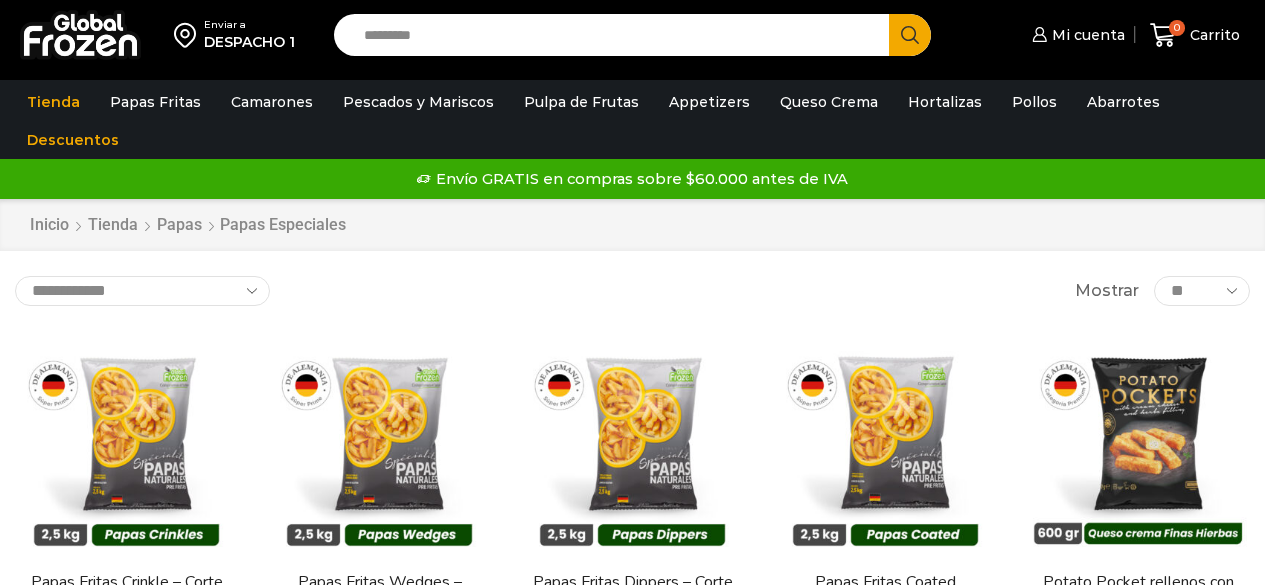 scroll, scrollTop: 0, scrollLeft: 0, axis: both 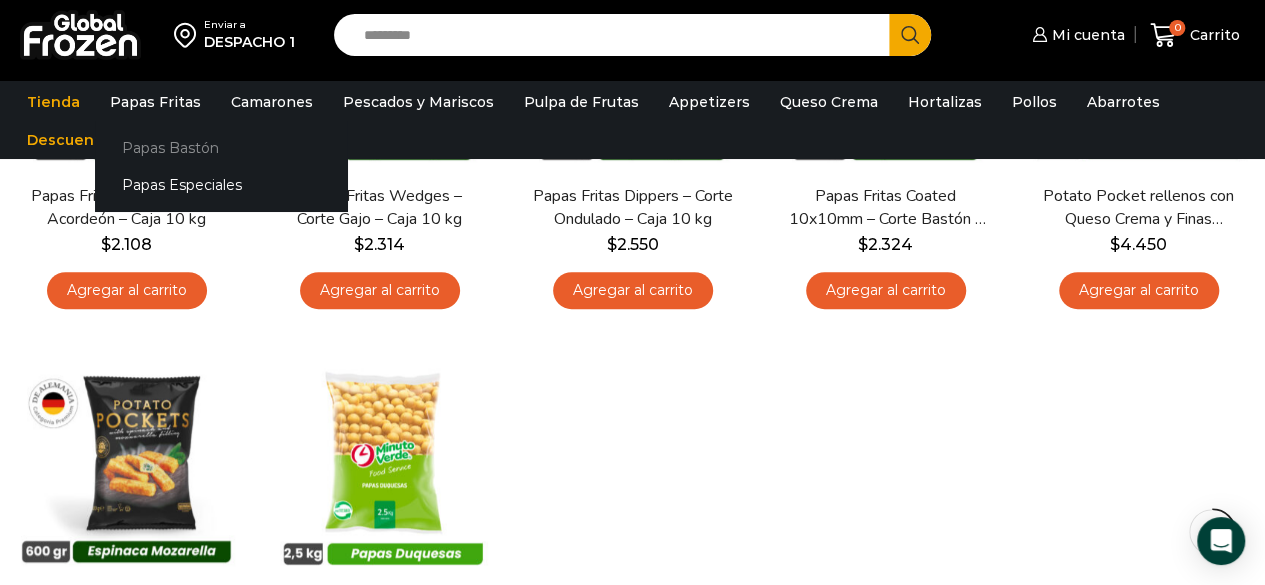 click on "Papas Bastón" at bounding box center (221, 147) 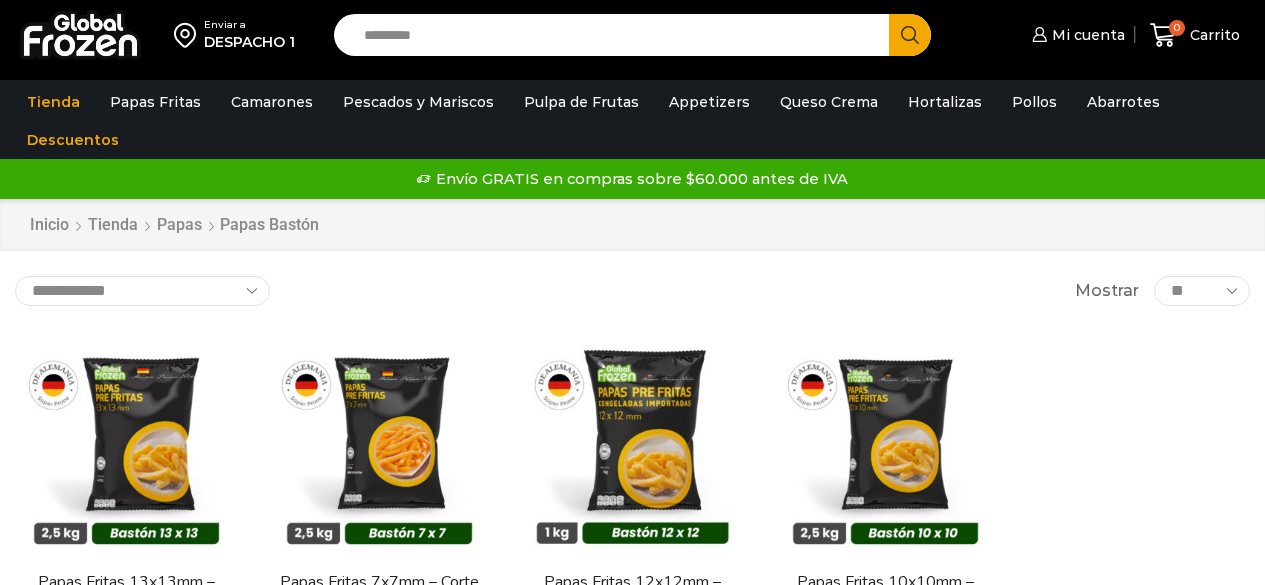 scroll, scrollTop: 0, scrollLeft: 0, axis: both 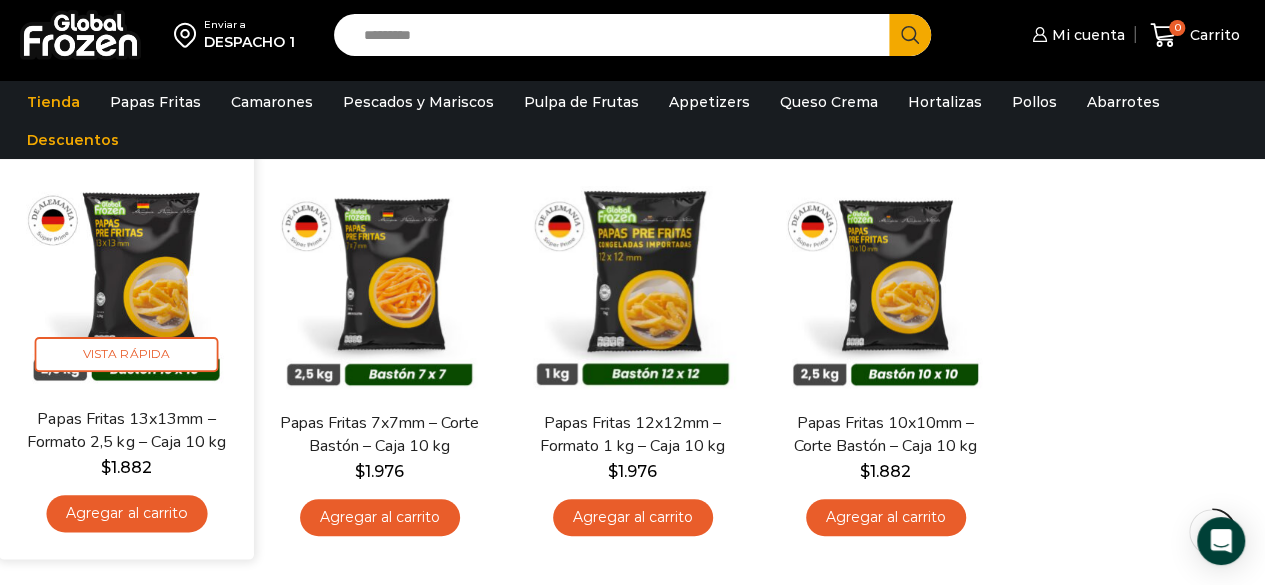 click on "Agregar al carrito" at bounding box center [126, 513] 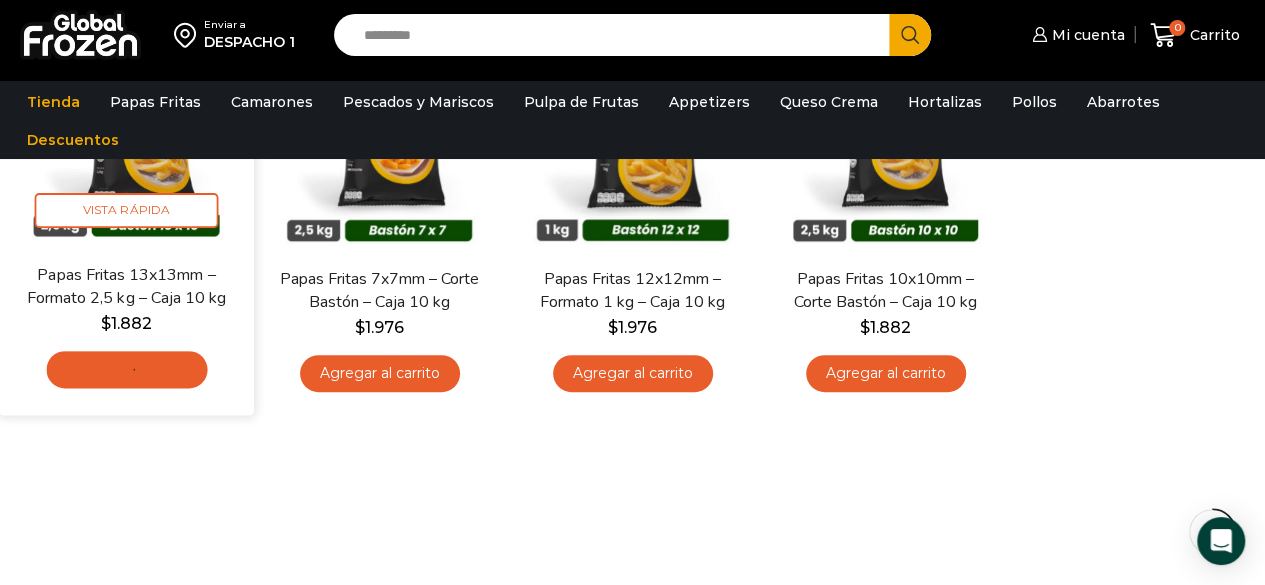 scroll, scrollTop: 325, scrollLeft: 0, axis: vertical 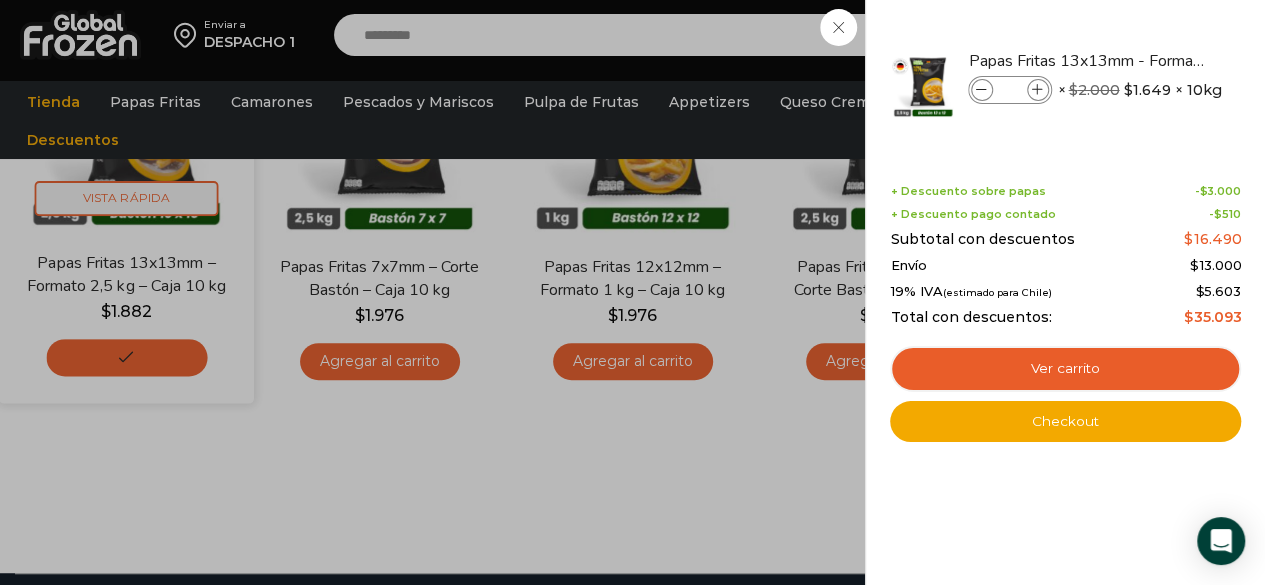 click on "Enviar a
DESPACHO 1
Search input
Search
Mi cuenta" at bounding box center (632, 124) 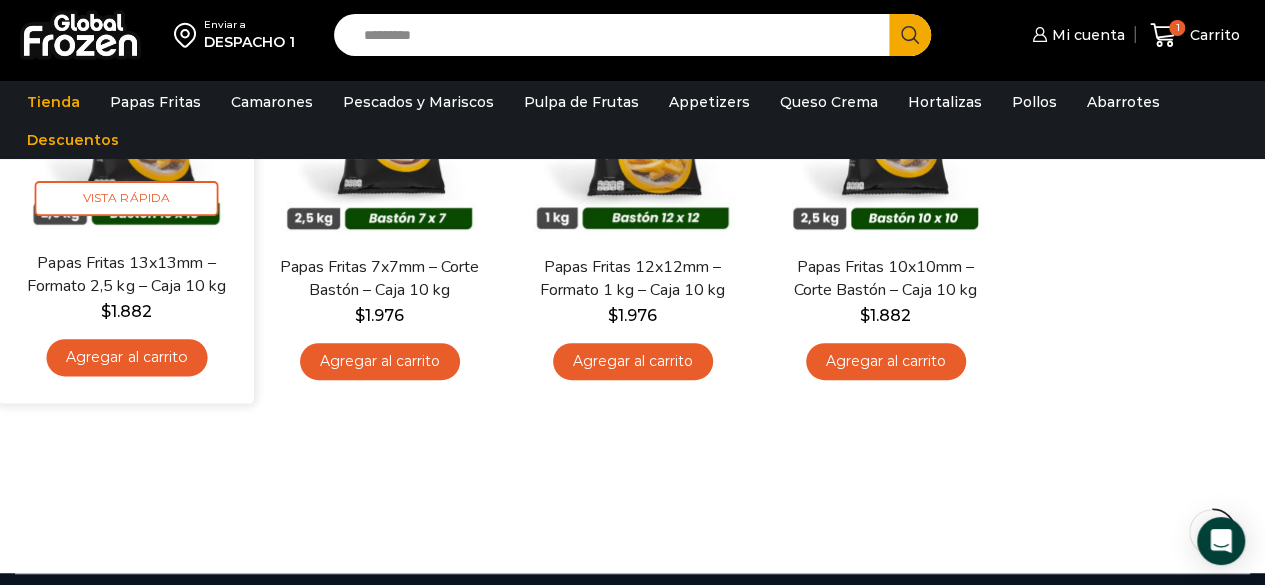 click on "Agregar al carrito" at bounding box center [126, 357] 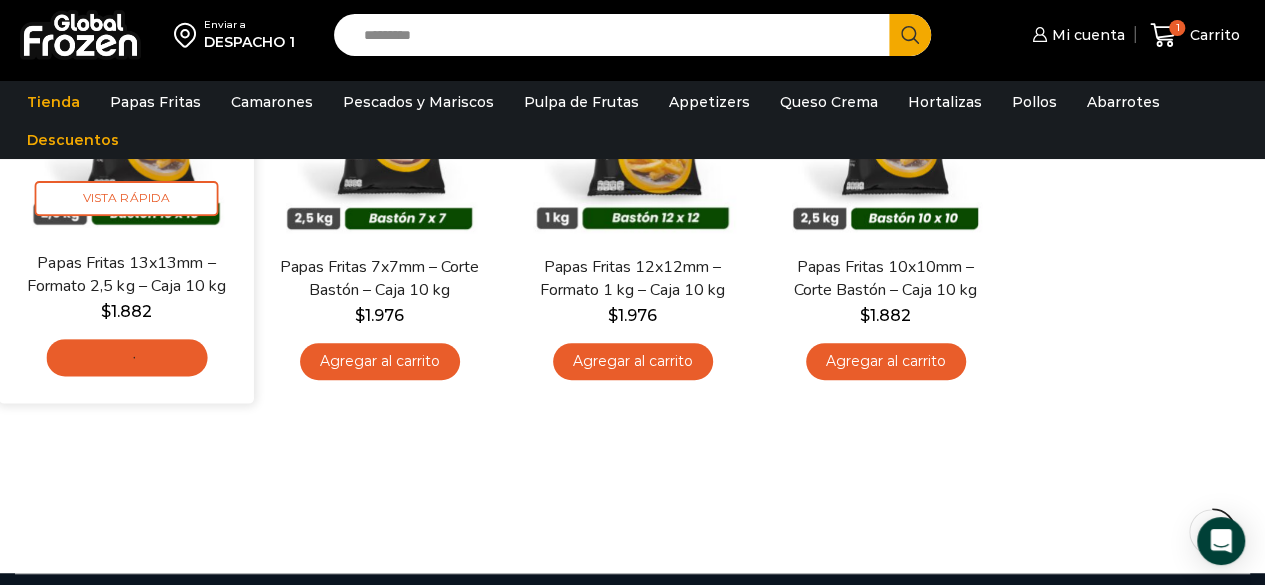 click on "Agregar al carrito" at bounding box center [126, 357] 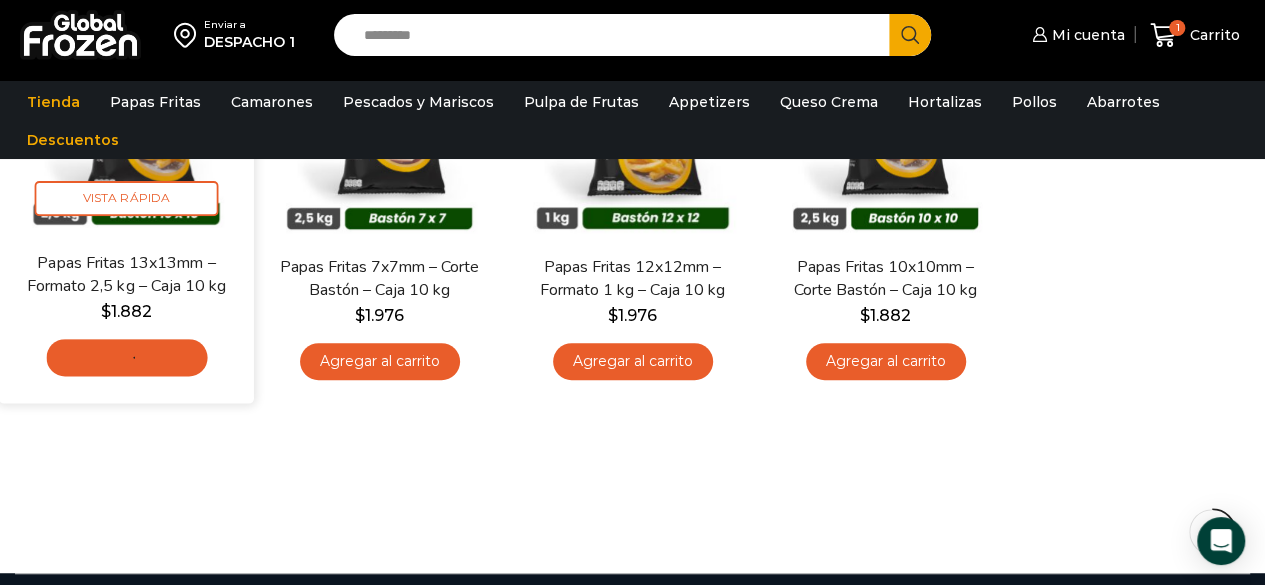 click on "Agregar al carrito" at bounding box center (126, 357) 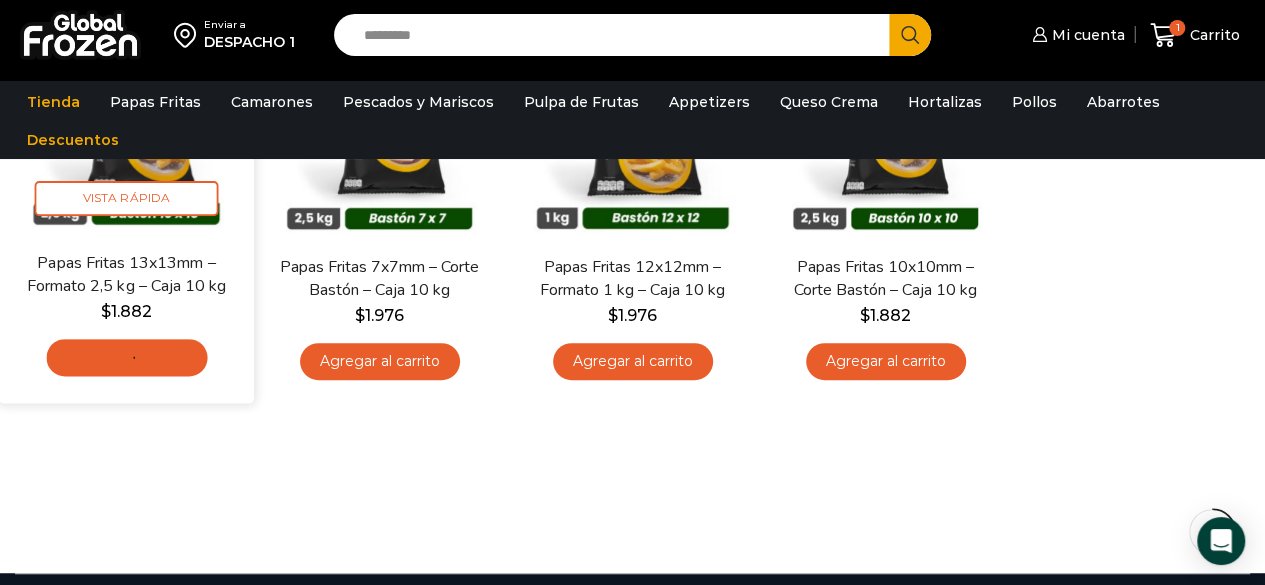 click on "Agregar al carrito" at bounding box center [126, 357] 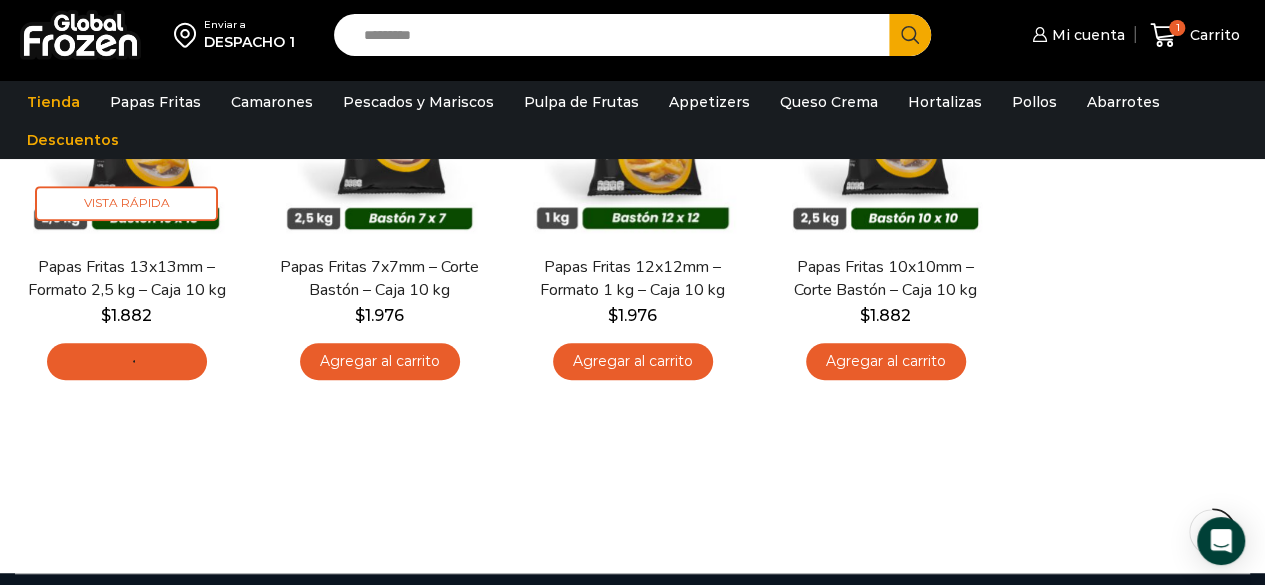 drag, startPoint x: 1207, startPoint y: 31, endPoint x: 1242, endPoint y: 67, distance: 50.20956 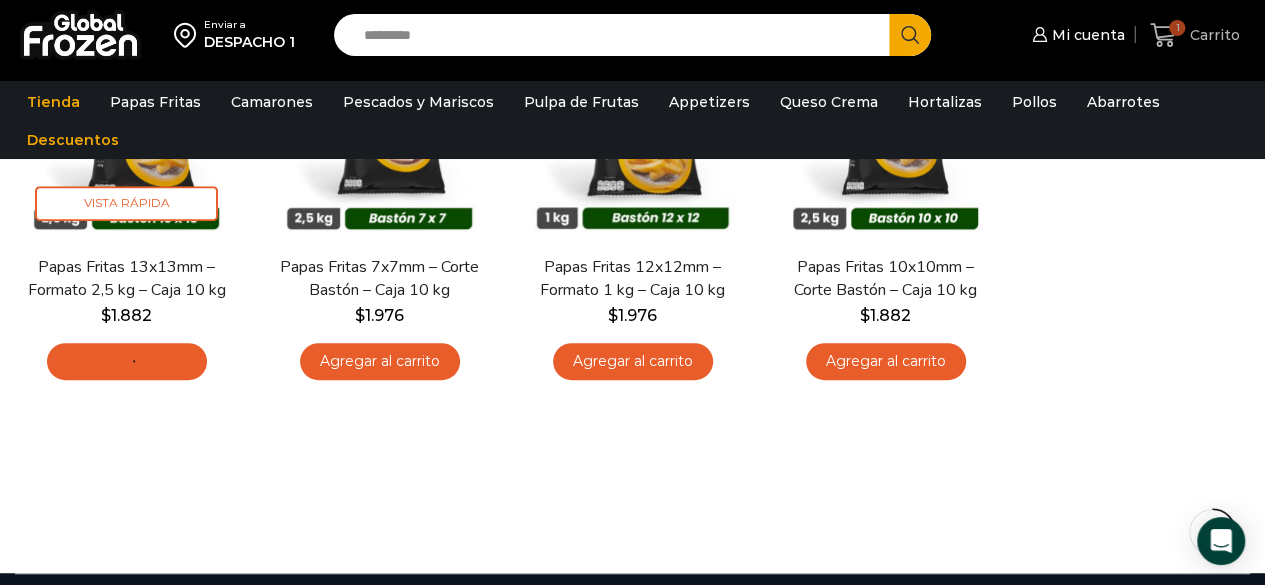 click on "Carrito" at bounding box center [1212, 35] 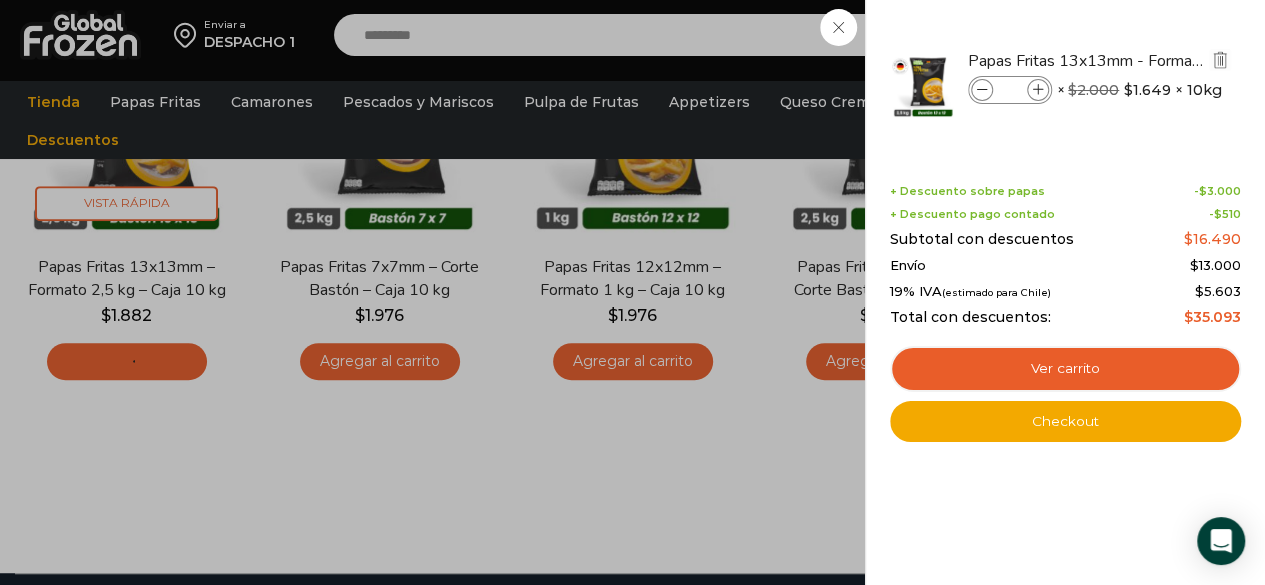 click at bounding box center (1038, 90) 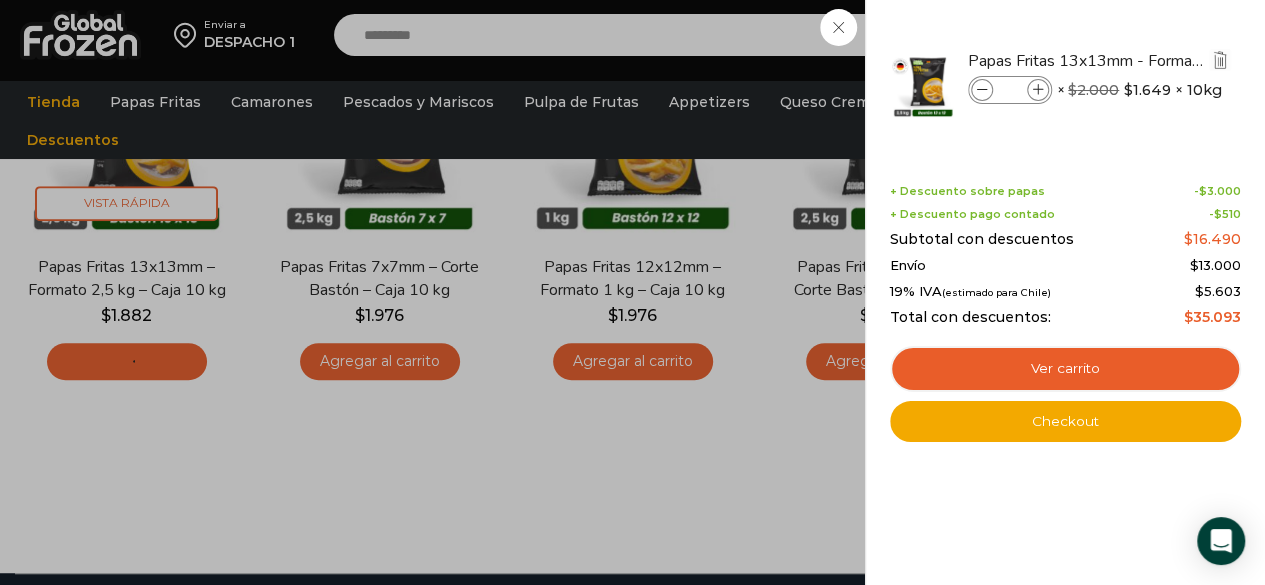 click at bounding box center [1038, 90] 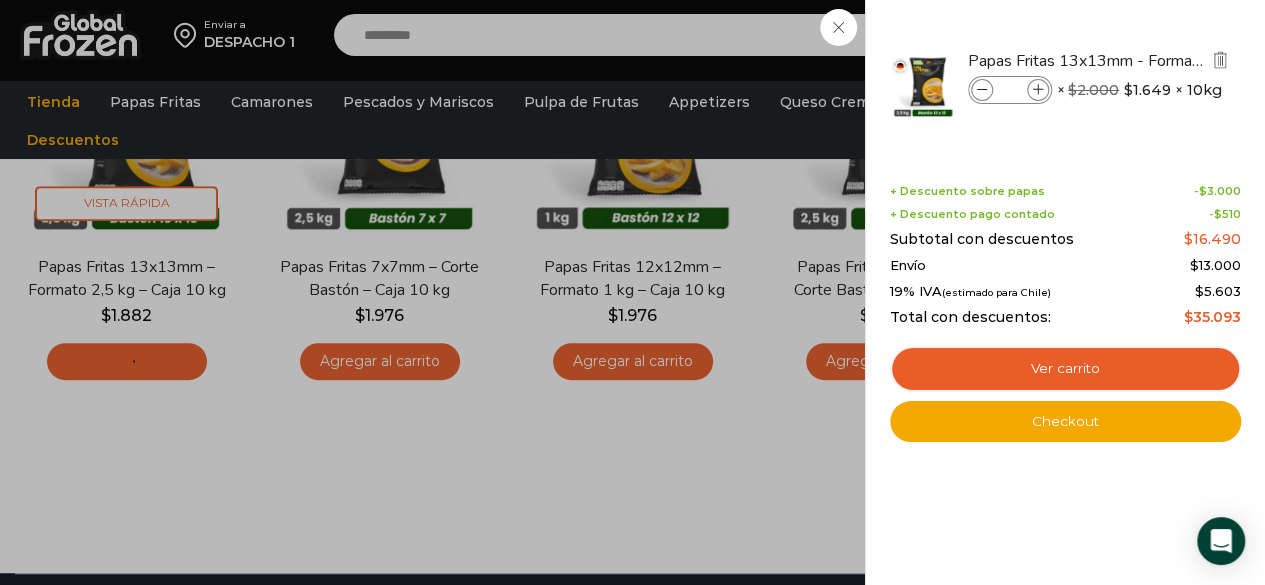 click at bounding box center [1038, 90] 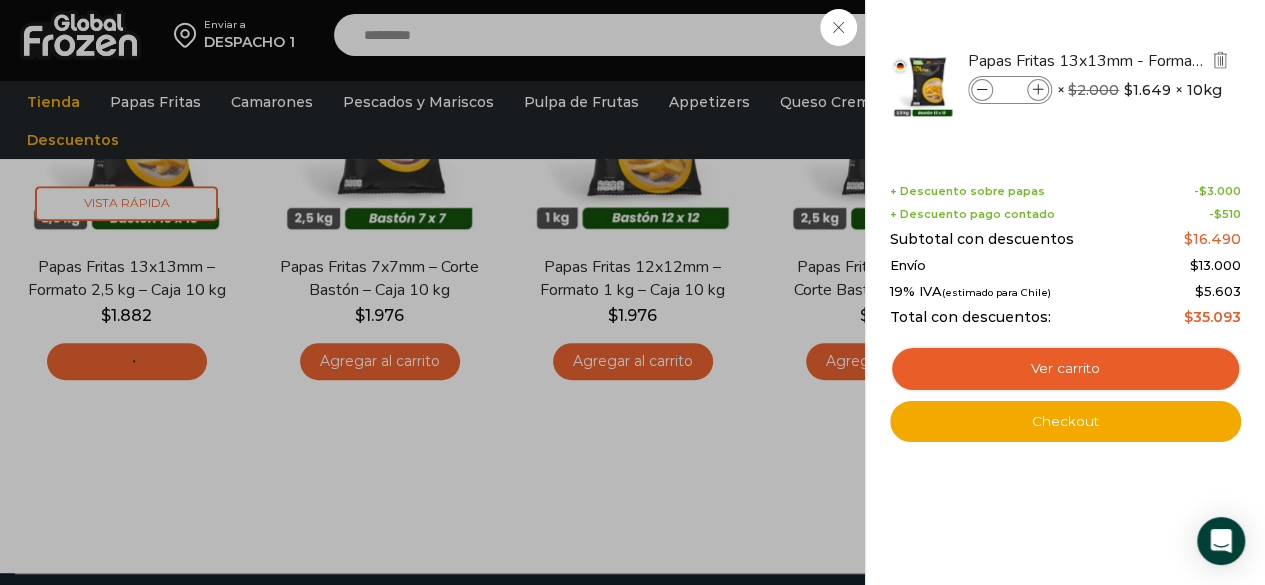 click at bounding box center (1038, 90) 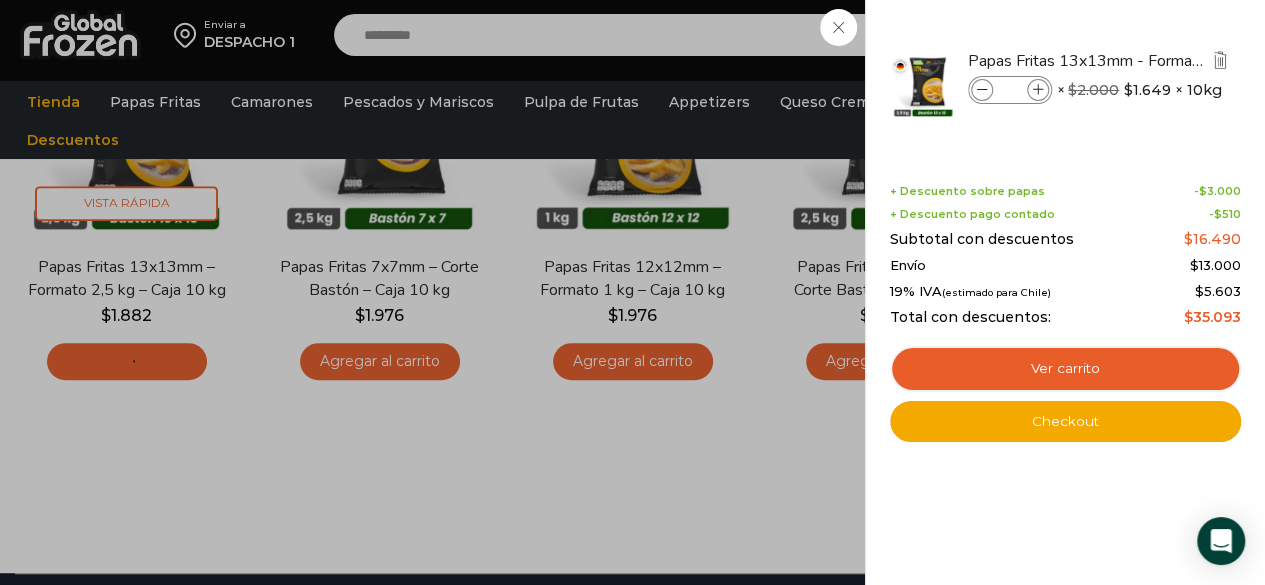 click at bounding box center (1038, 90) 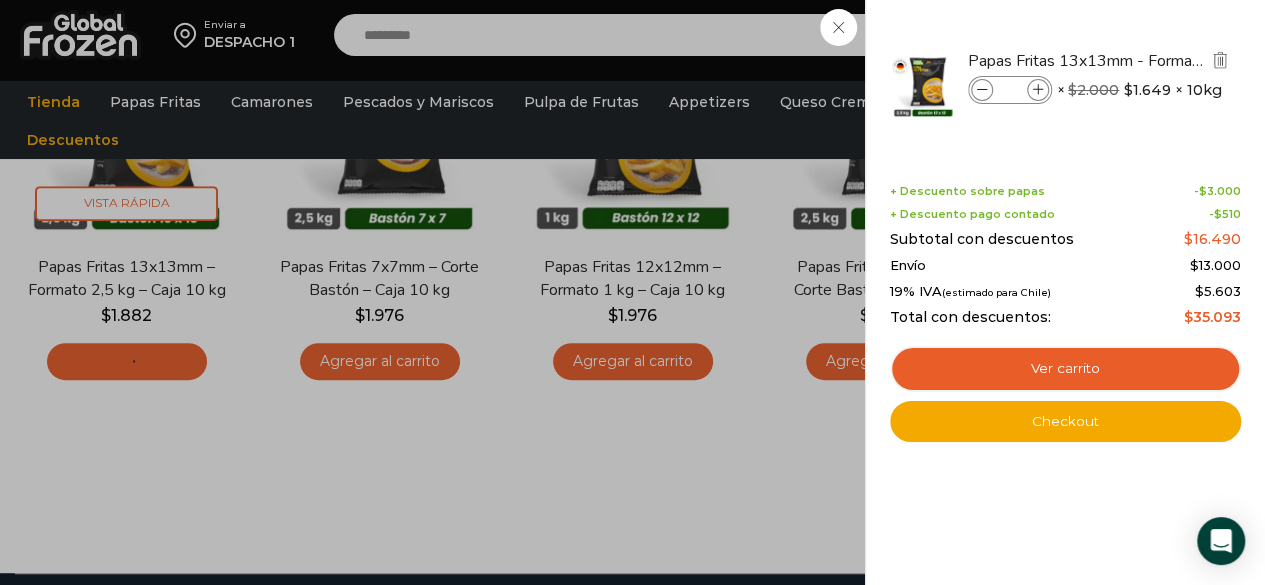 click at bounding box center (1038, 90) 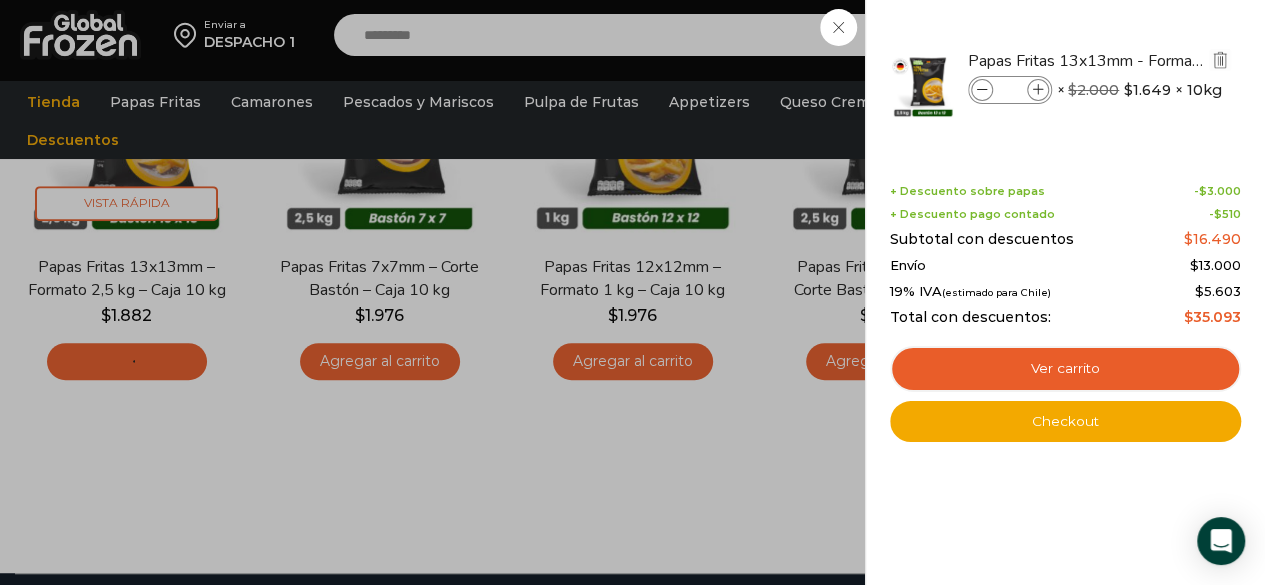 click at bounding box center (1038, 90) 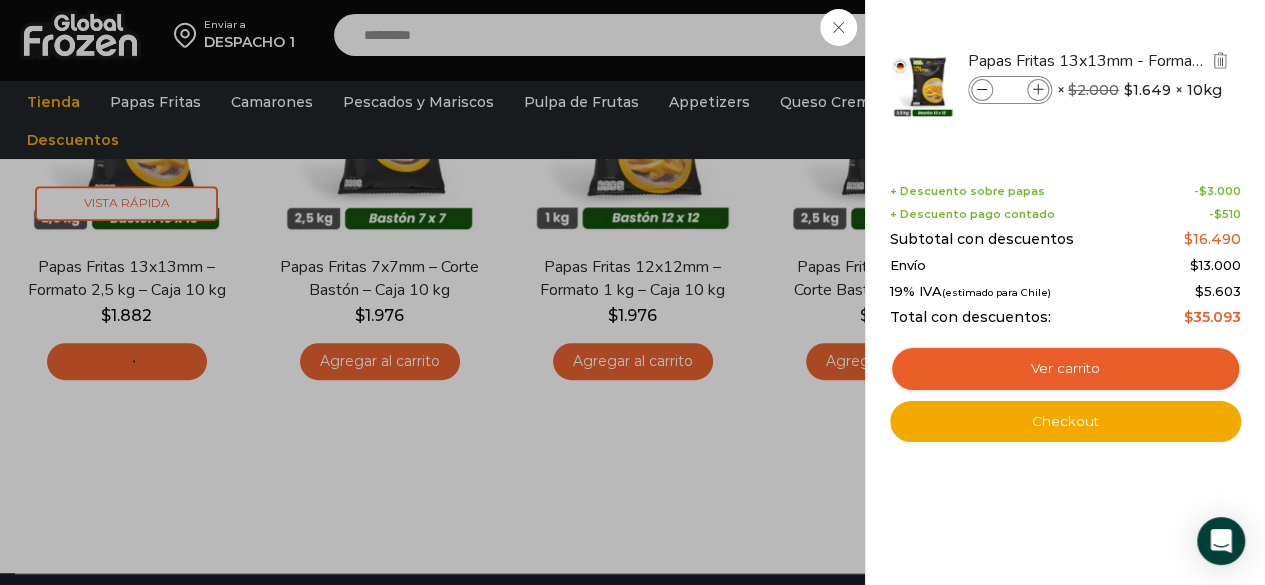 click at bounding box center (1038, 90) 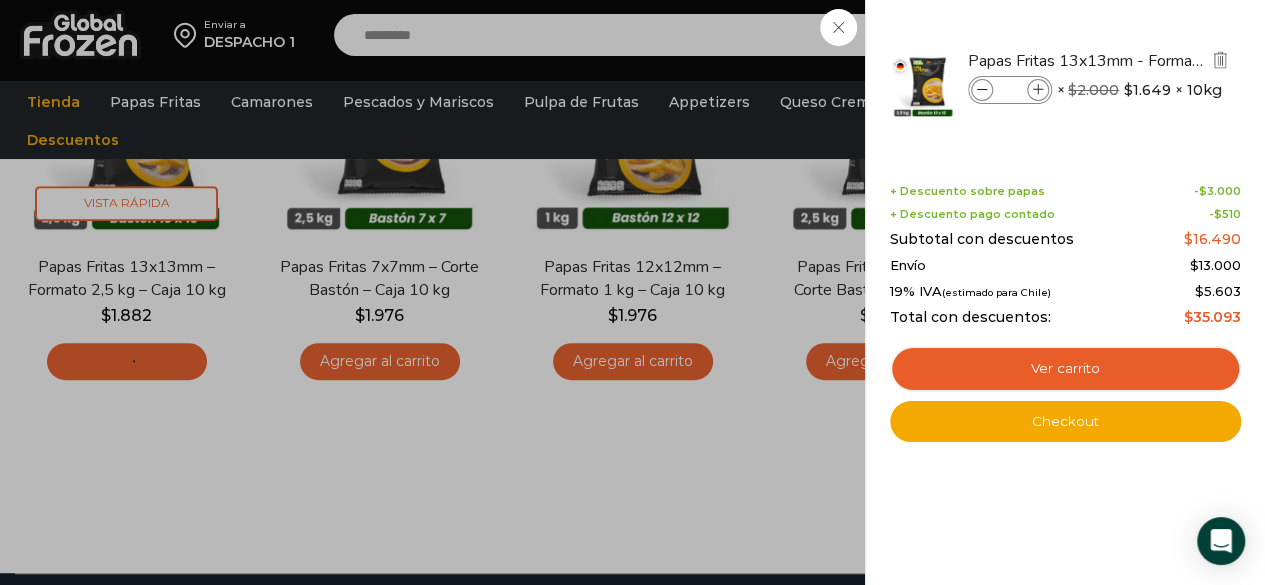type on "*" 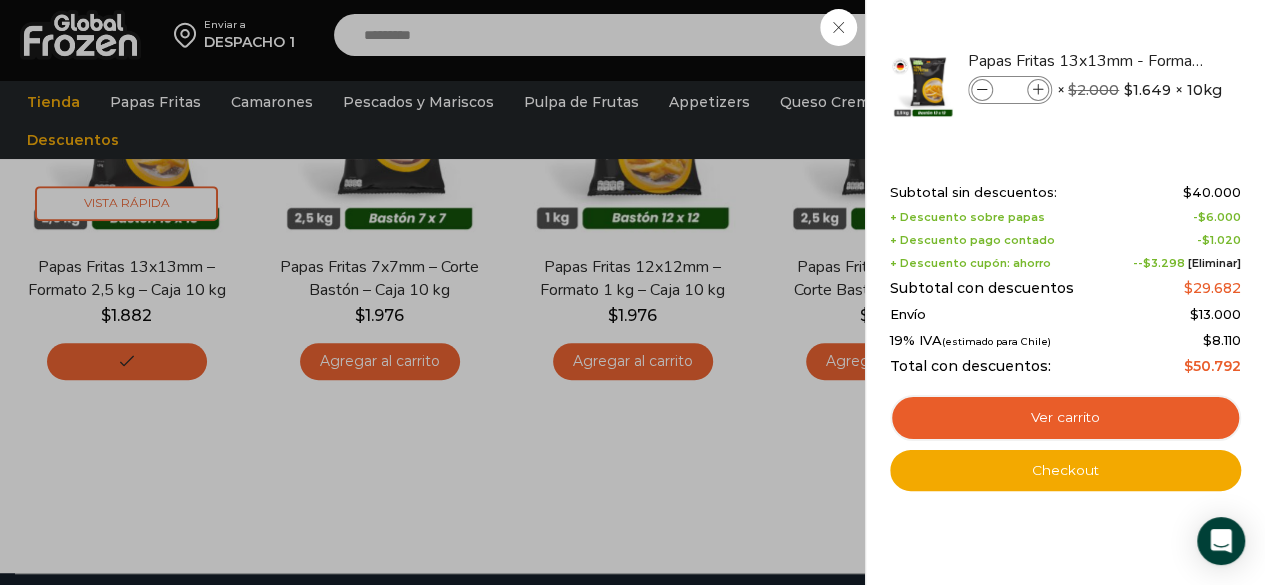 click at bounding box center (1038, 90) 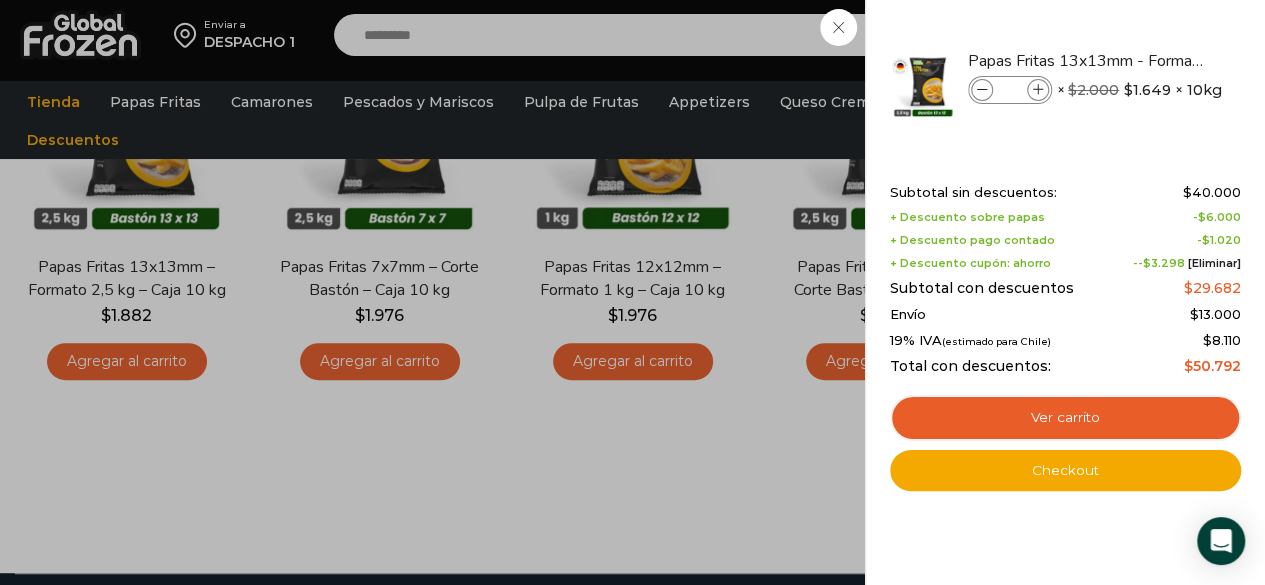 click at bounding box center (1038, 90) 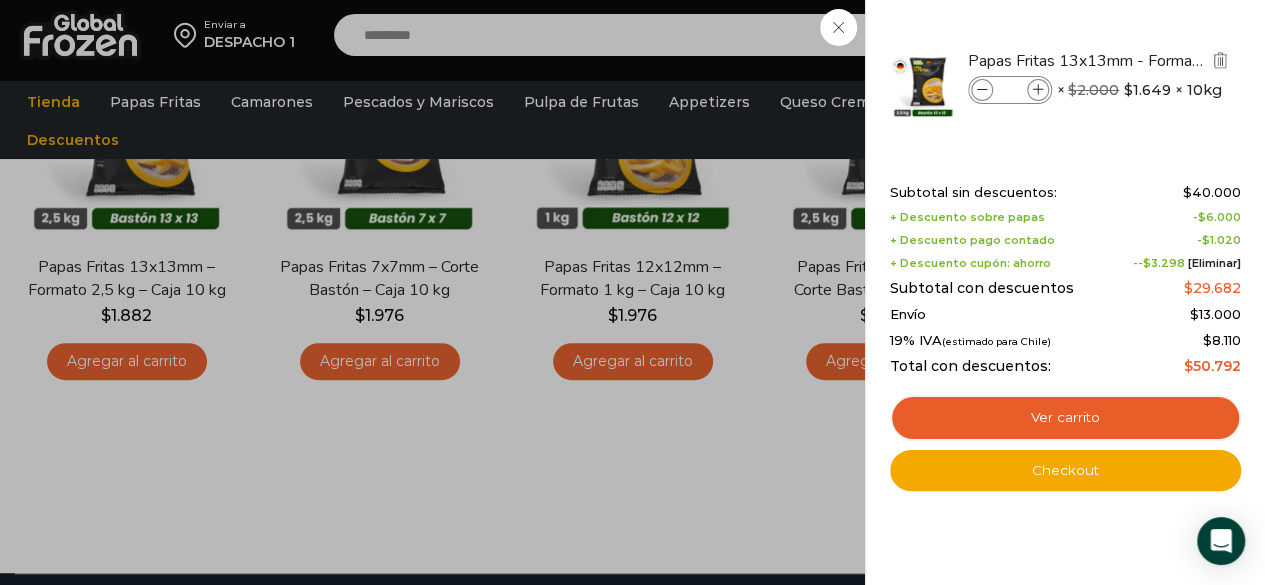 click on "Papas Fritas 13x13mm - Formato 2,5 kg - Caja 10 kg
Papas Fritas 13x13mm - Formato 2,5 kg - Caja 10 kg cantidad
**
×  $ 2.000   Original price was: $2.000. $ 1.649 Current price is: $1.649.  × 10kg 2 ×  $ 2.000   Original price was: $2.000. $ 1.649 Current price is: $1.649.  × 10kg
SKU:                                                 PF01002011" at bounding box center (1065, 85) 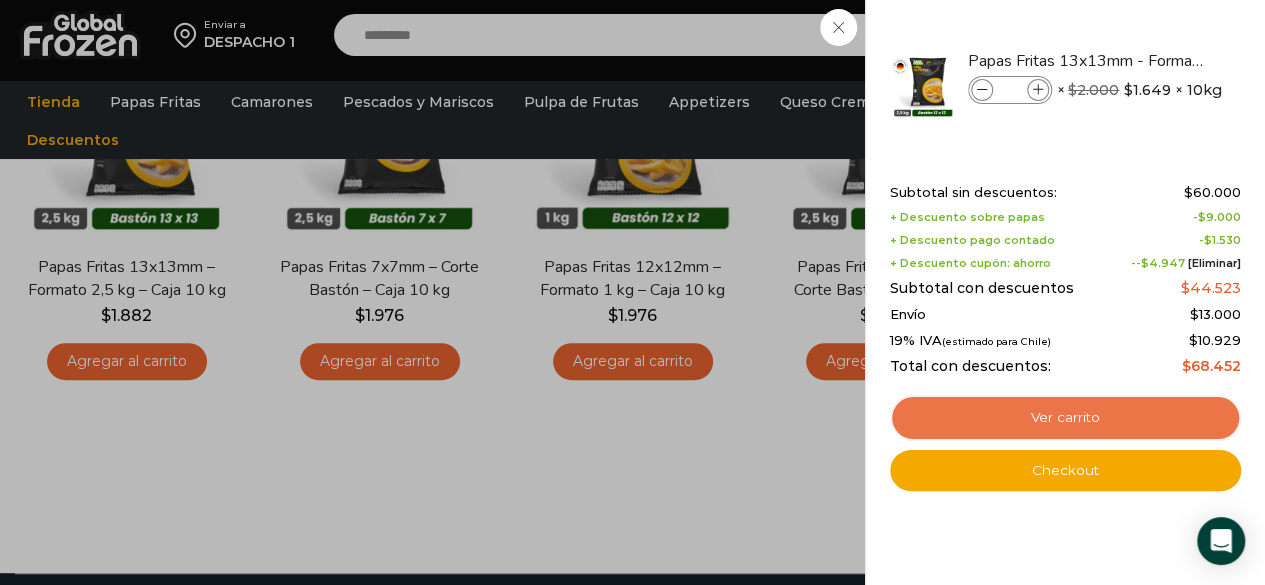 click on "Ver carrito" at bounding box center (1065, 418) 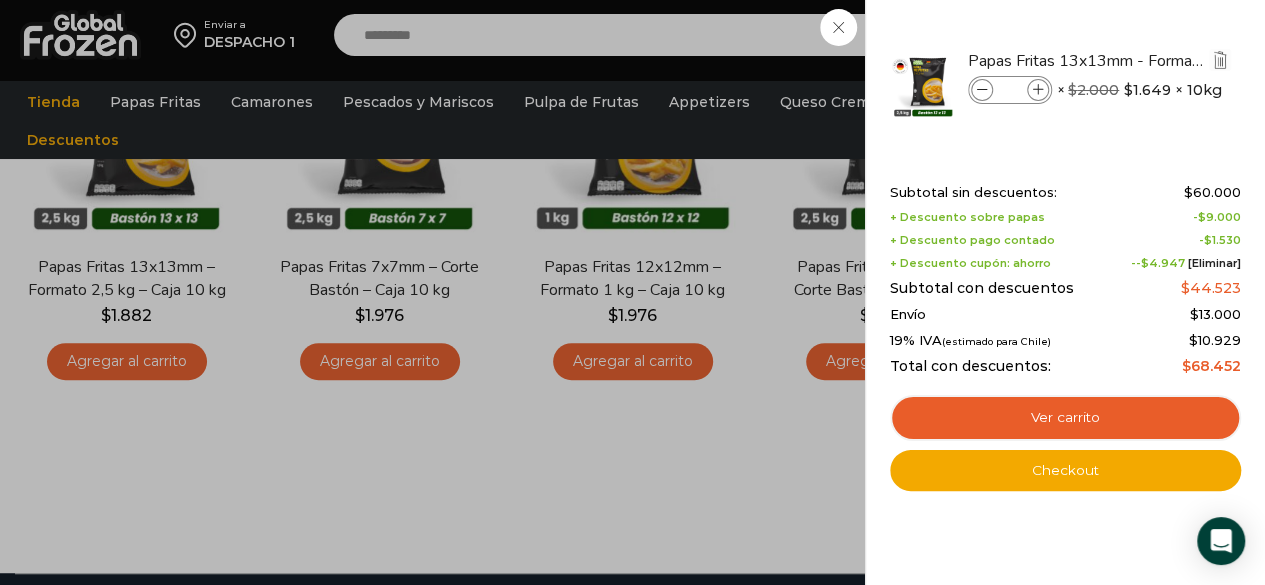 click at bounding box center [1038, 90] 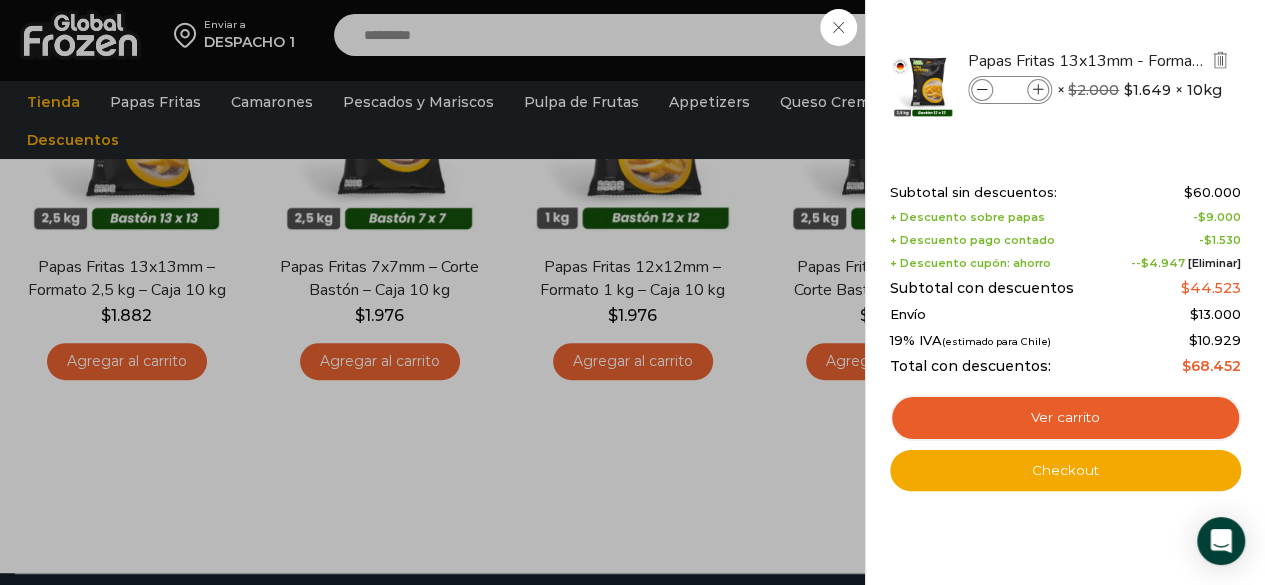 type on "*" 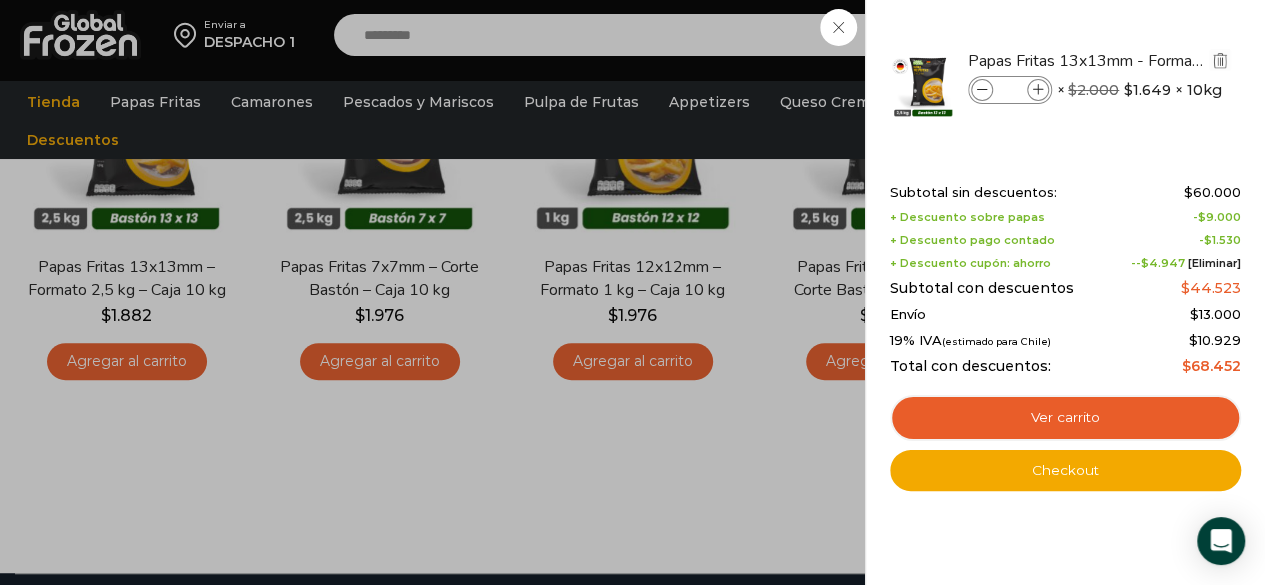 click on "*" at bounding box center (1010, 90) 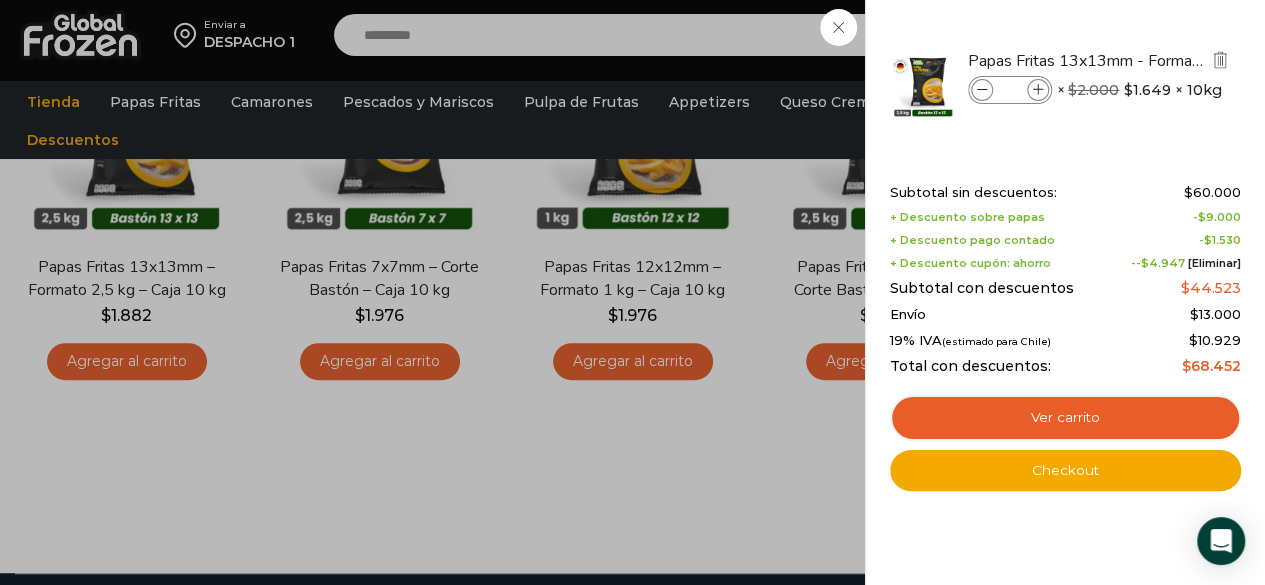 type on "**" 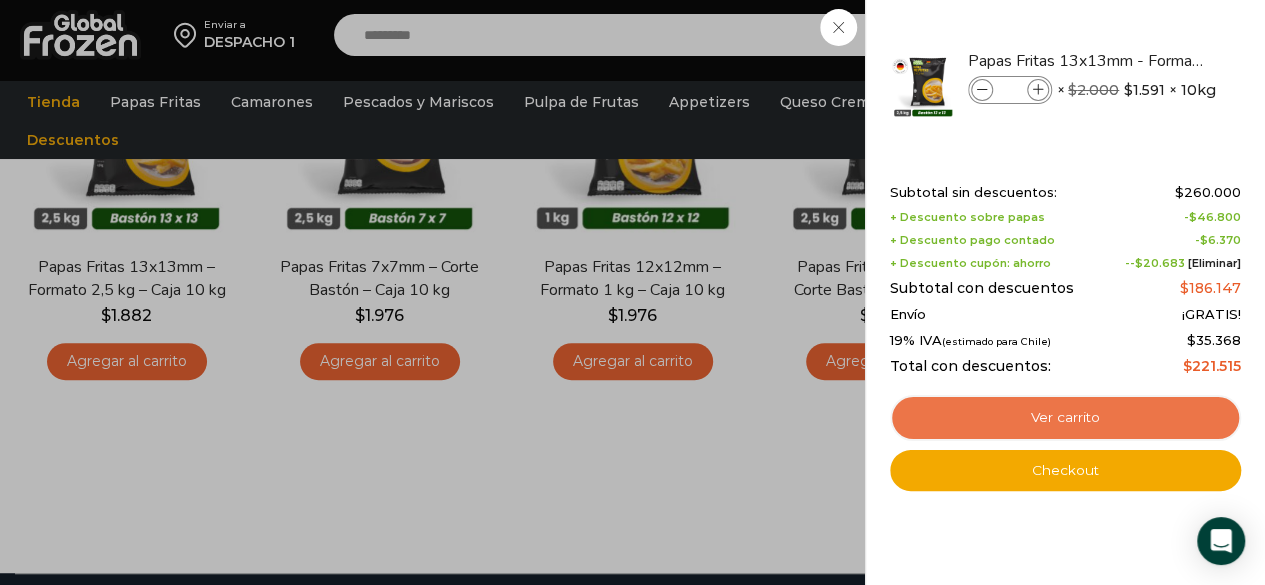click on "Ver carrito" at bounding box center [1065, 418] 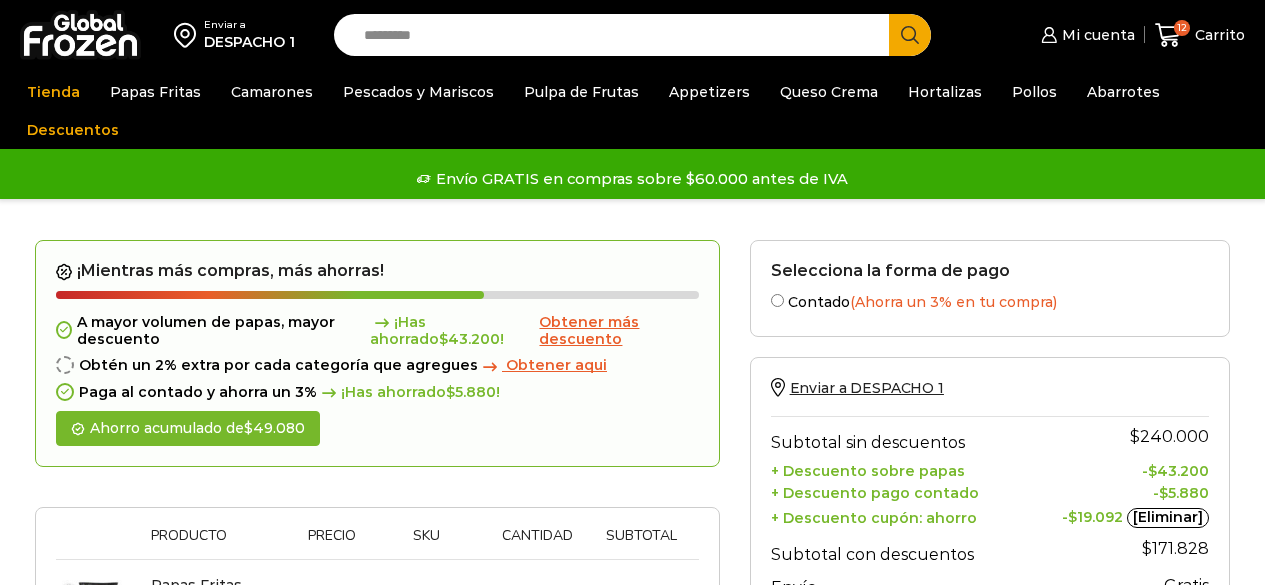 scroll, scrollTop: 0, scrollLeft: 0, axis: both 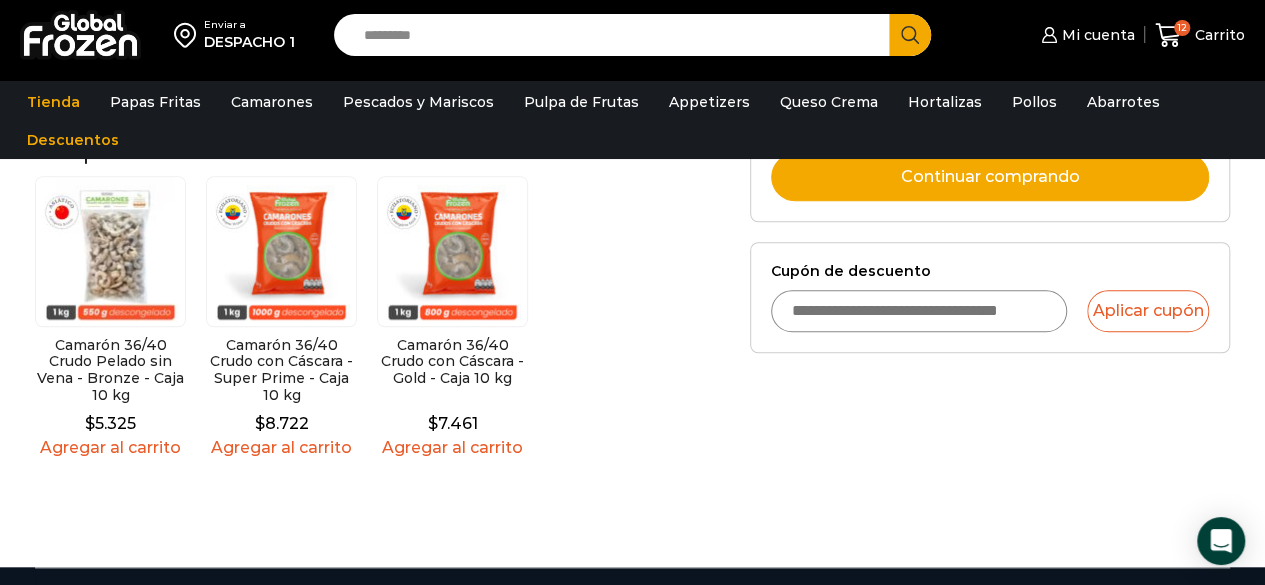 click on "Cupón de descuento" at bounding box center (919, 311) 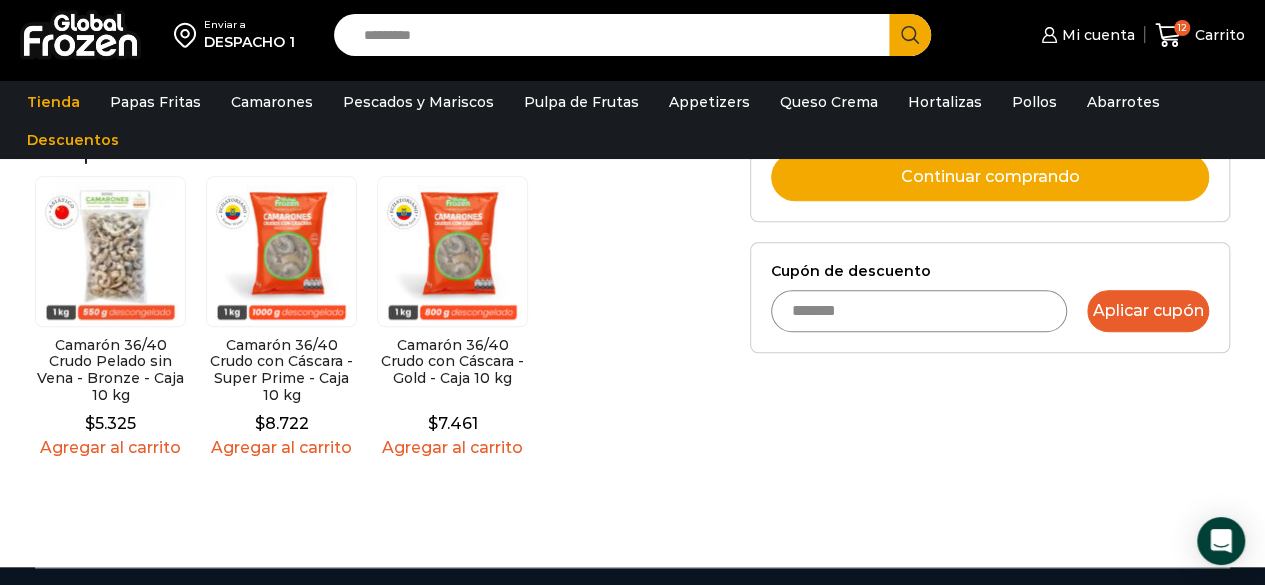 type on "*******" 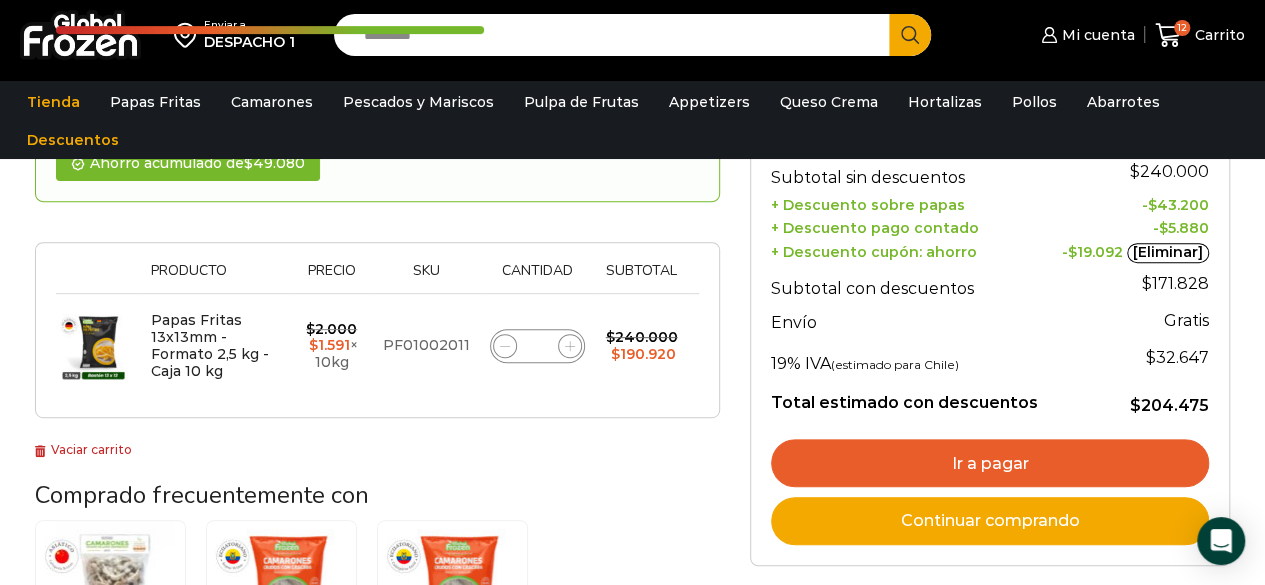scroll, scrollTop: 206, scrollLeft: 0, axis: vertical 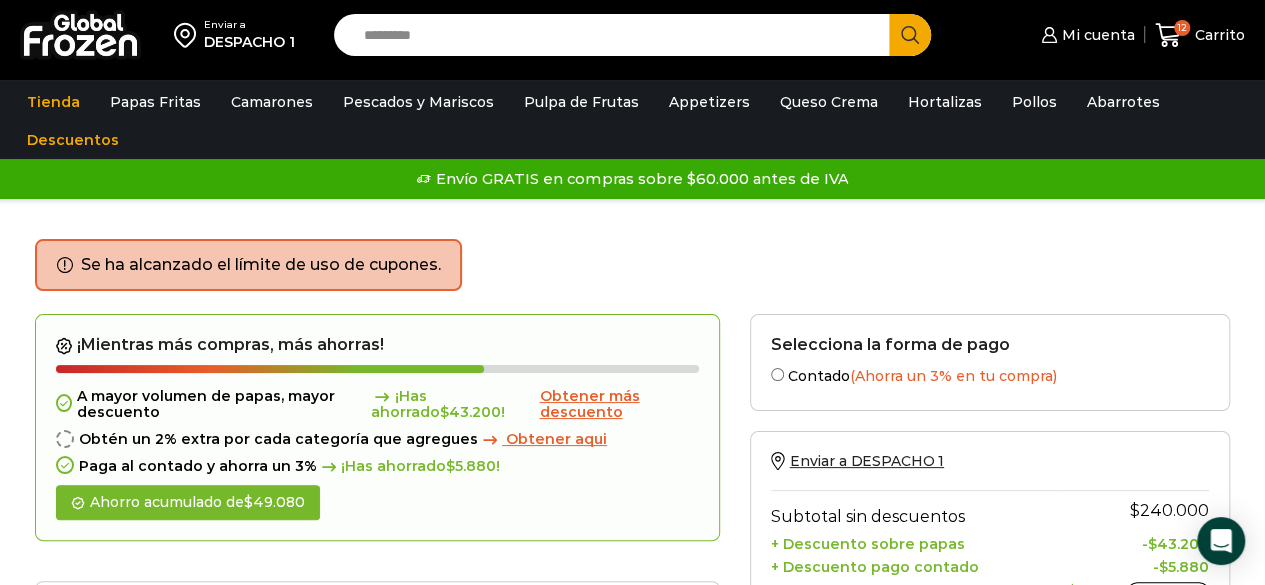 click 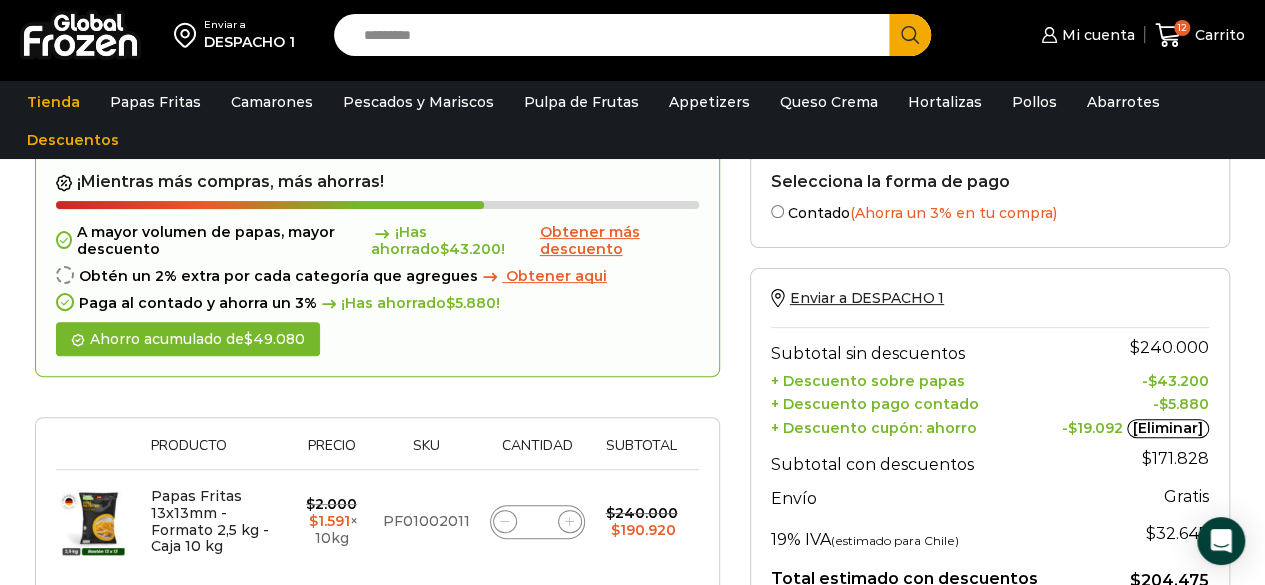 scroll, scrollTop: 167, scrollLeft: 0, axis: vertical 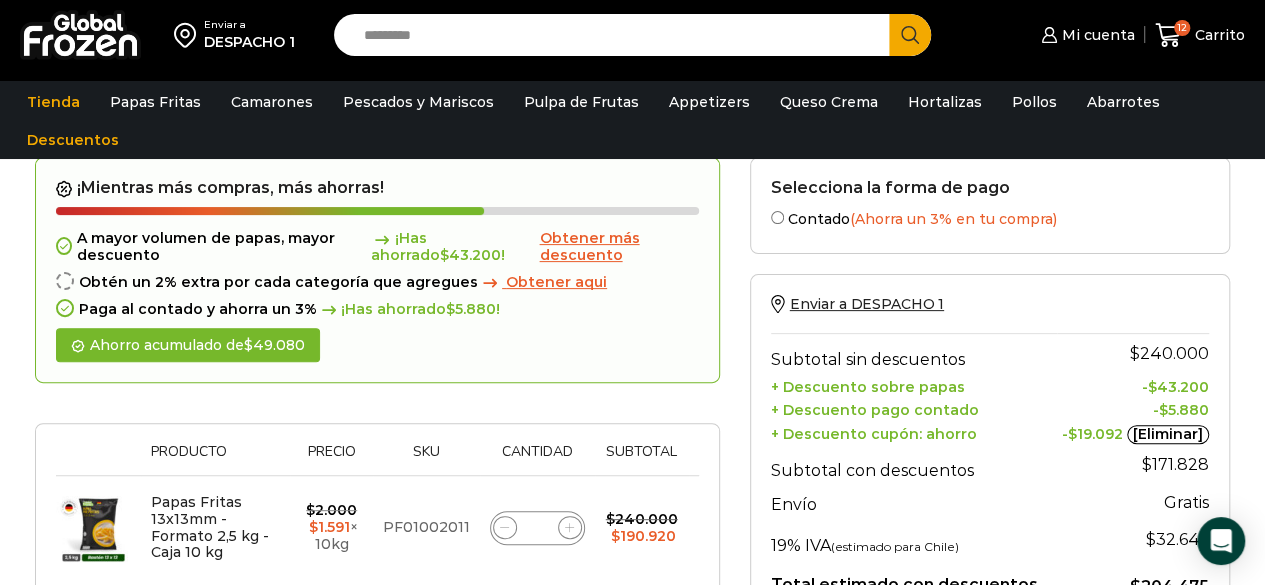 click 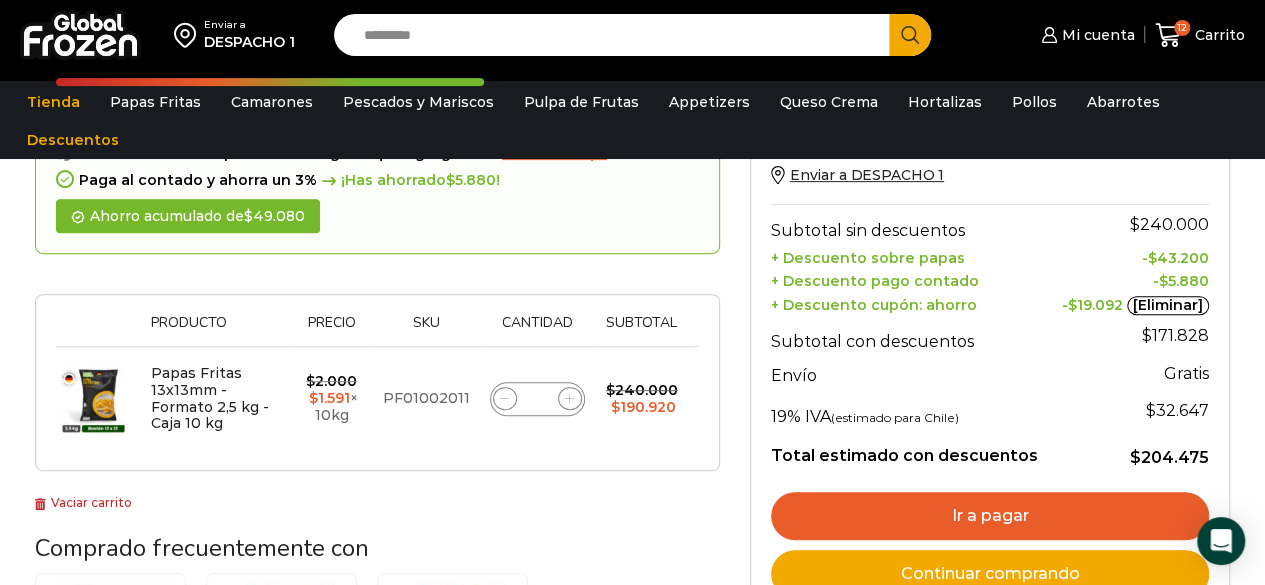 scroll, scrollTop: 293, scrollLeft: 0, axis: vertical 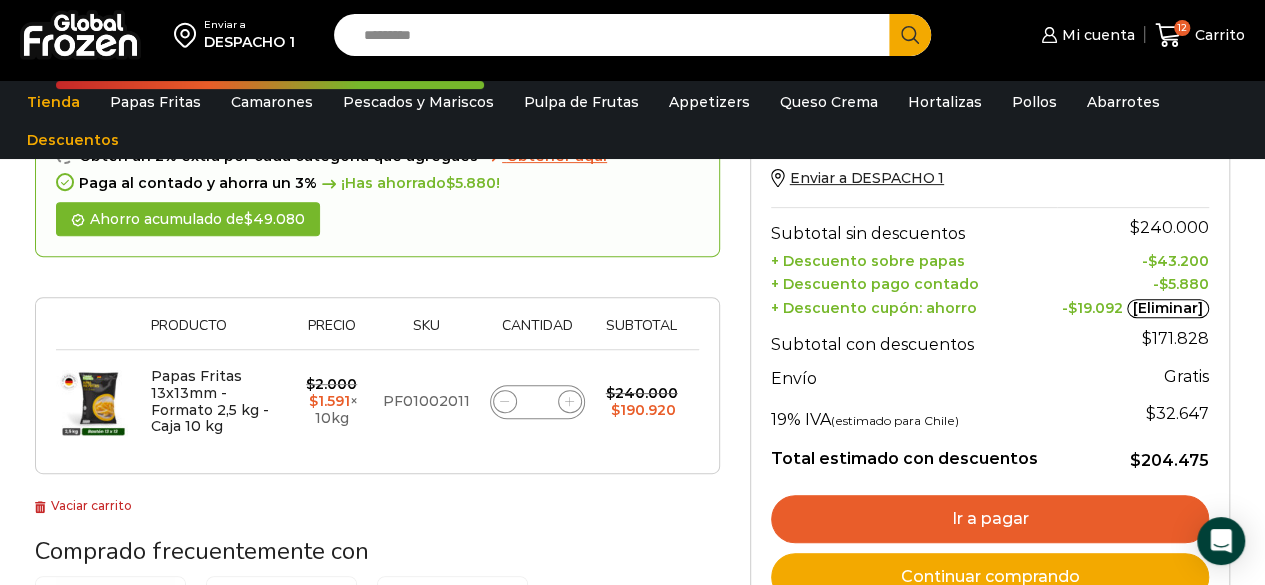 click on "[Eliminar]" at bounding box center [1168, 309] 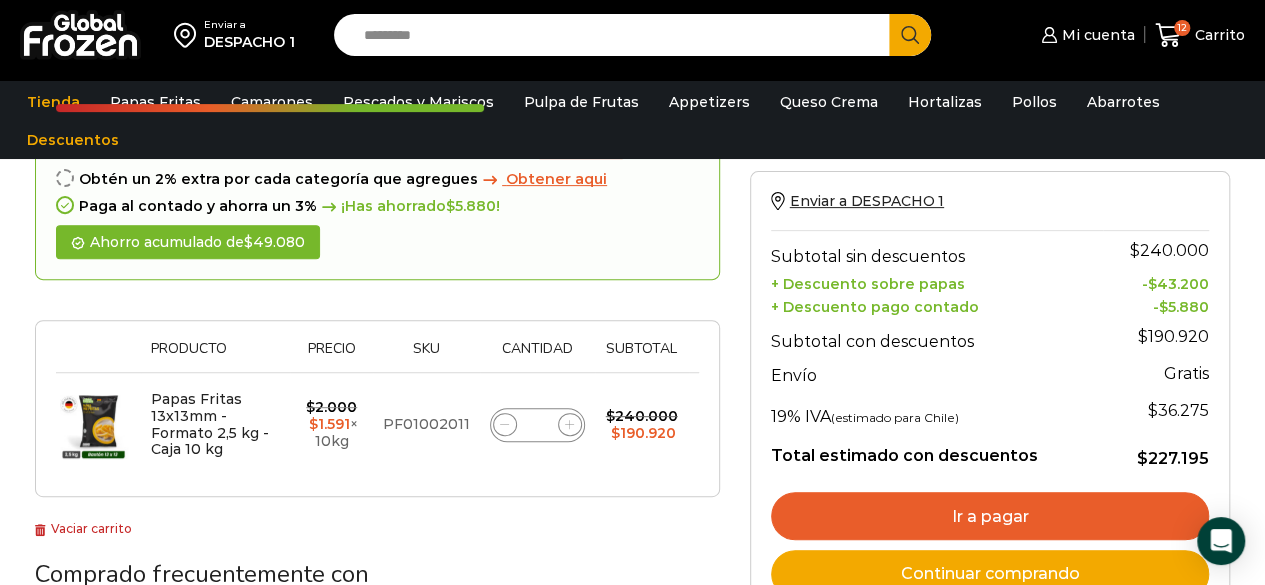 scroll, scrollTop: 273, scrollLeft: 0, axis: vertical 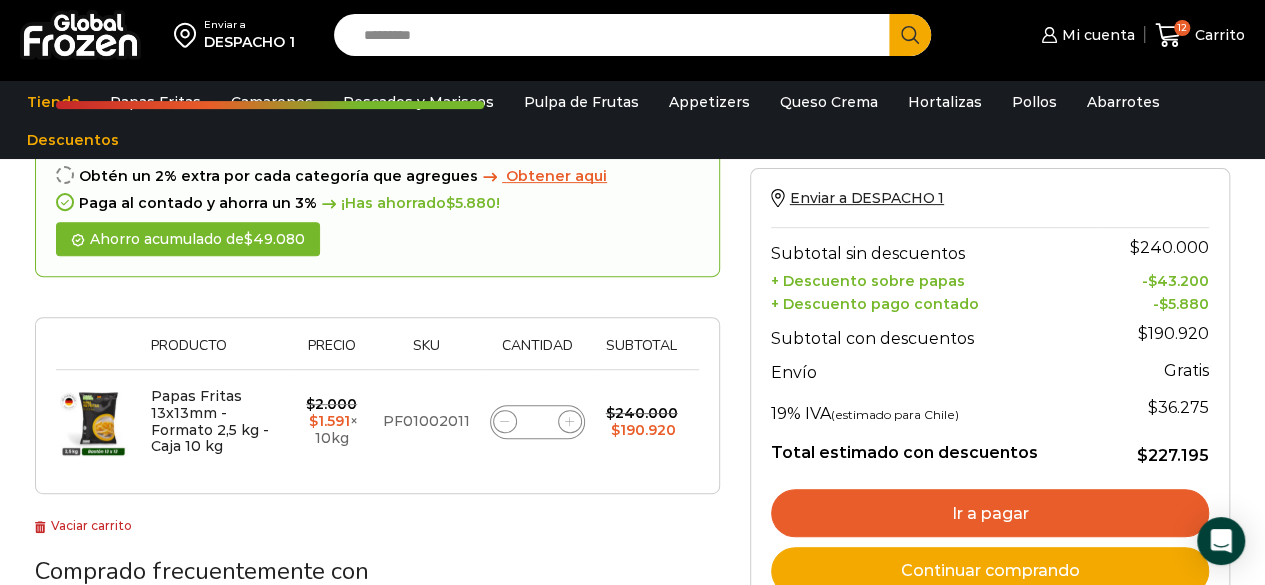 click on "+ Descuento sobre papas" at bounding box center [937, 279] 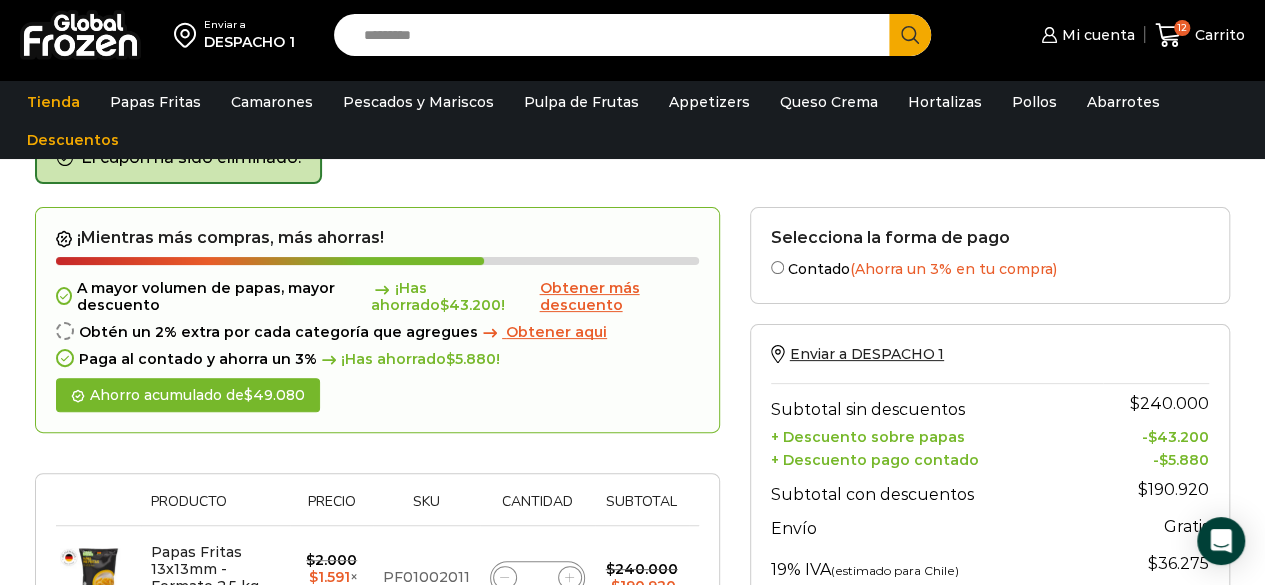 scroll, scrollTop: 104, scrollLeft: 0, axis: vertical 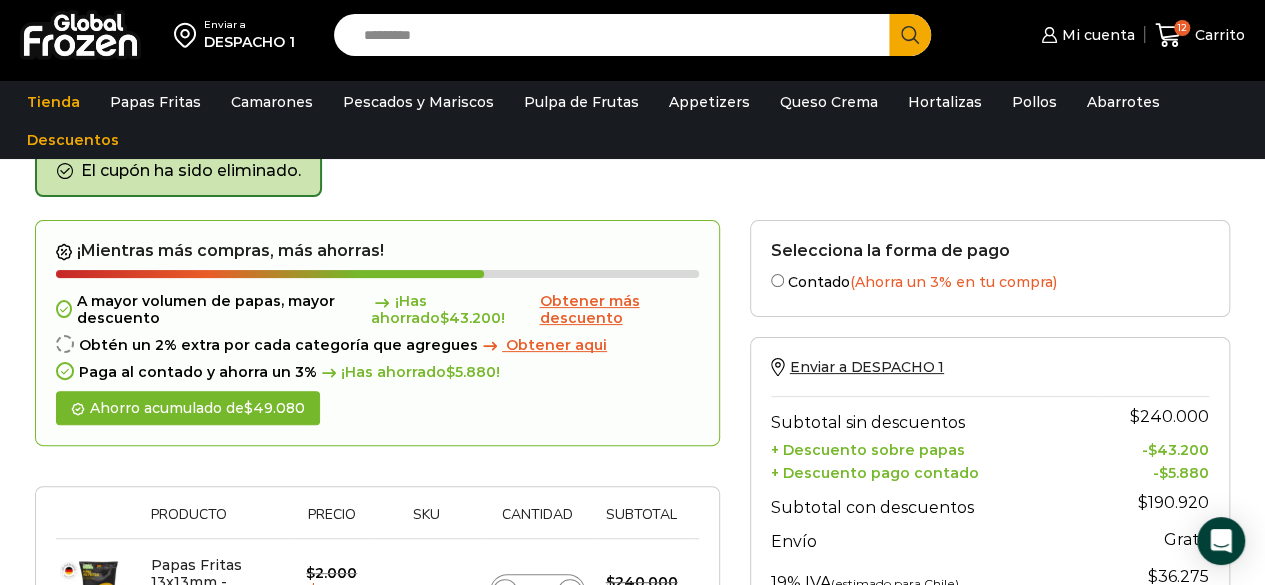click 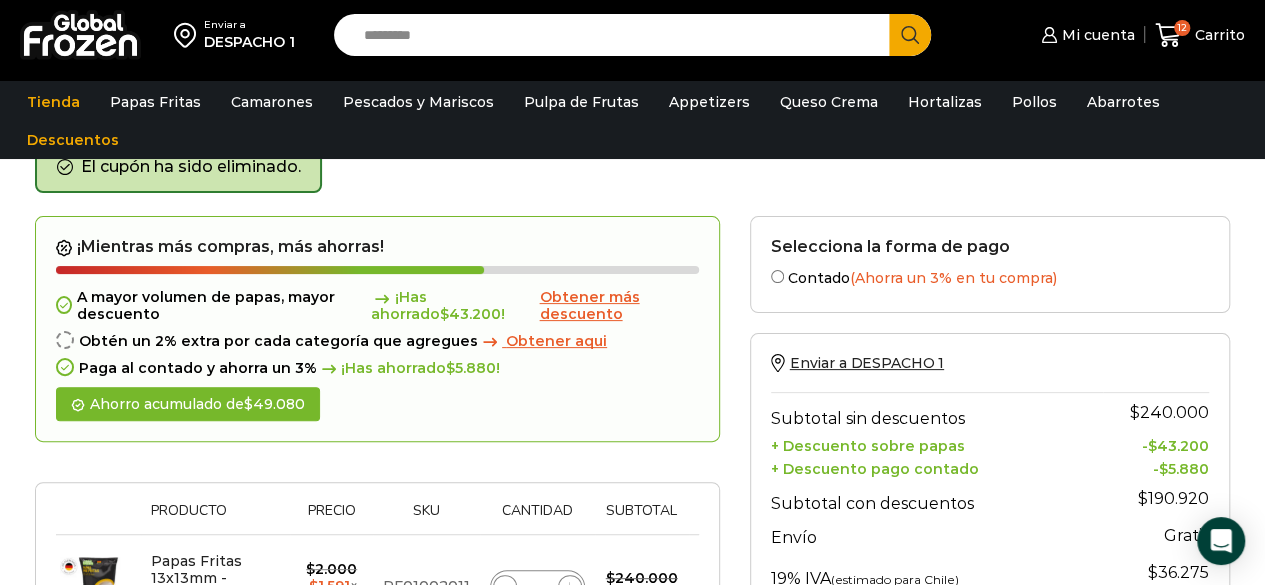 scroll, scrollTop: 106, scrollLeft: 0, axis: vertical 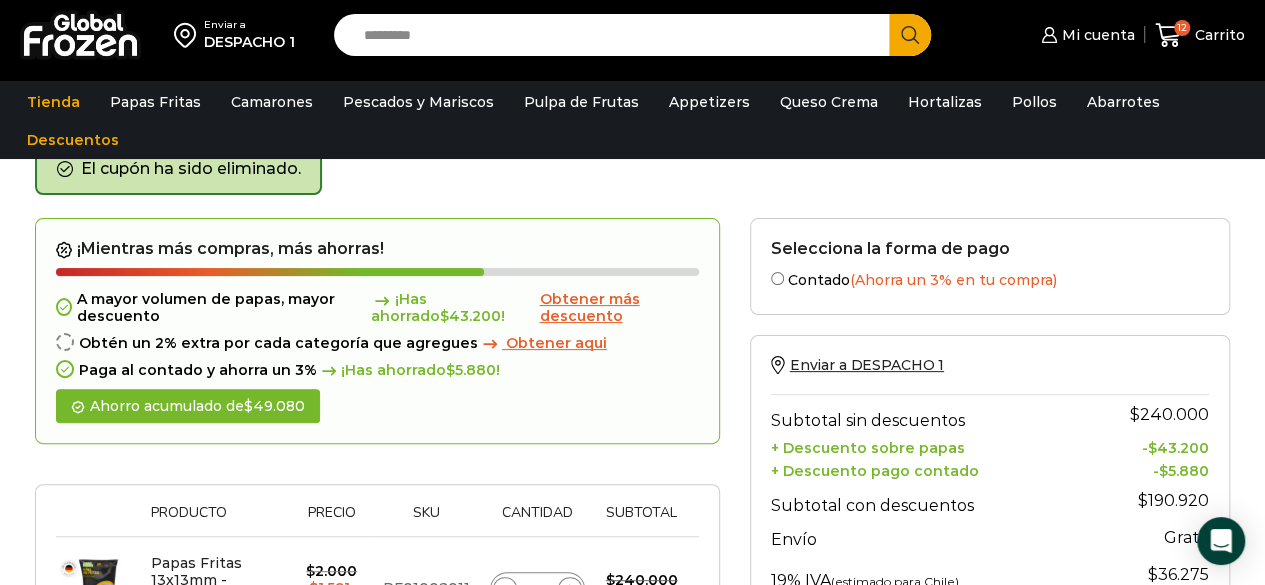 click on "+ Descuento sobre papas" at bounding box center [937, 446] 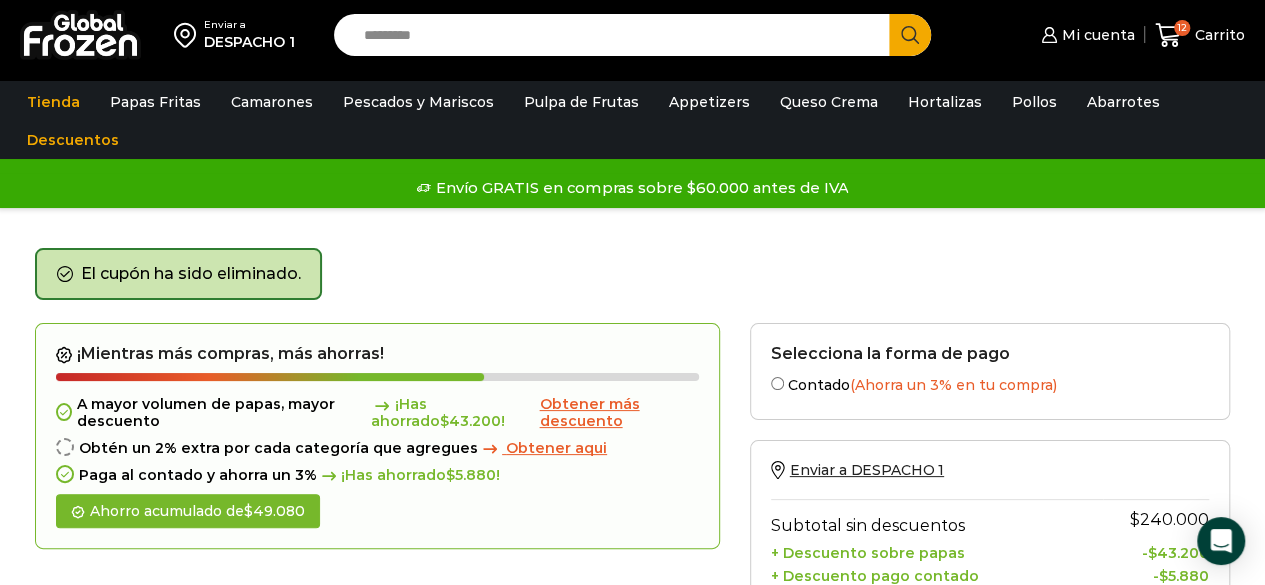 scroll, scrollTop: 0, scrollLeft: 0, axis: both 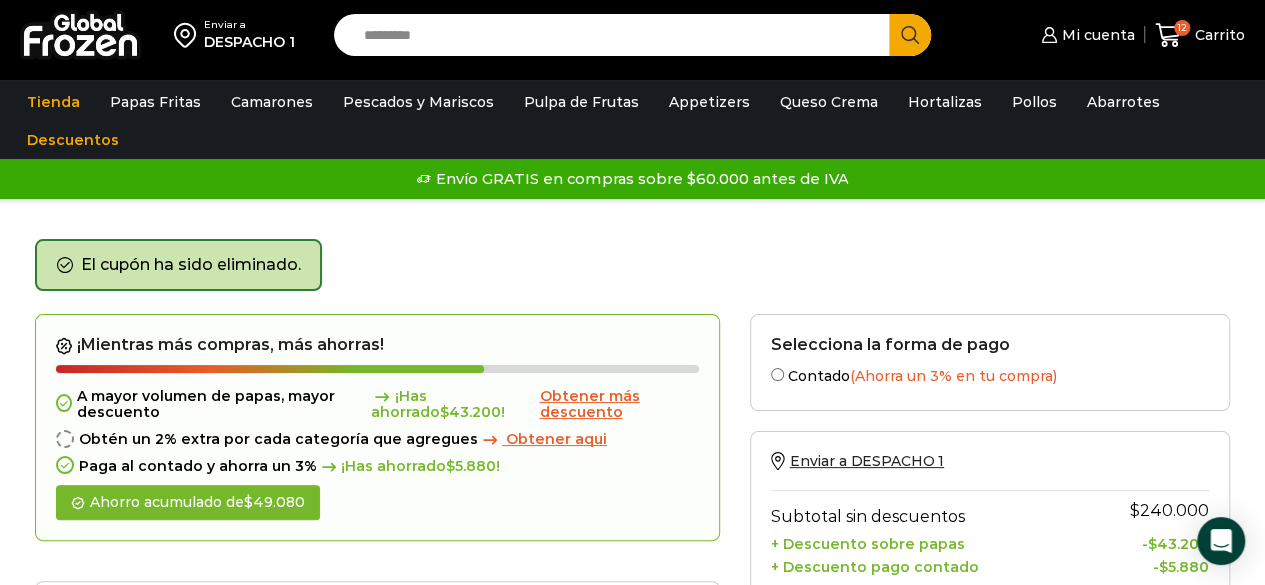click on "Contado  (Ahorra un 3% en tu compra)" at bounding box center [990, 374] 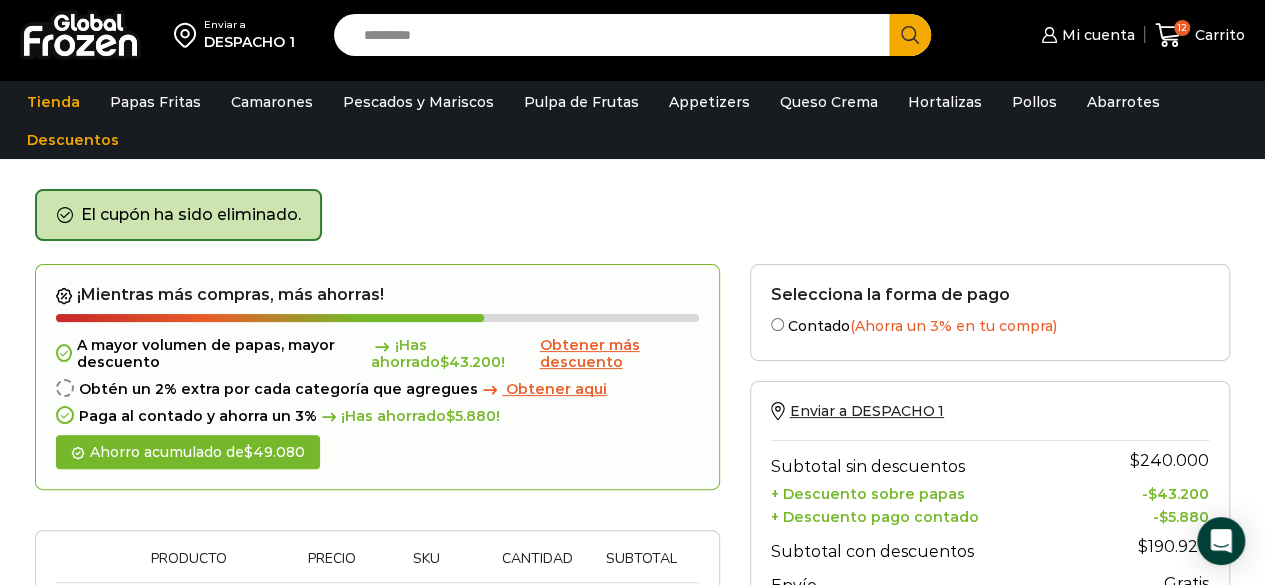 scroll, scrollTop: 70, scrollLeft: 0, axis: vertical 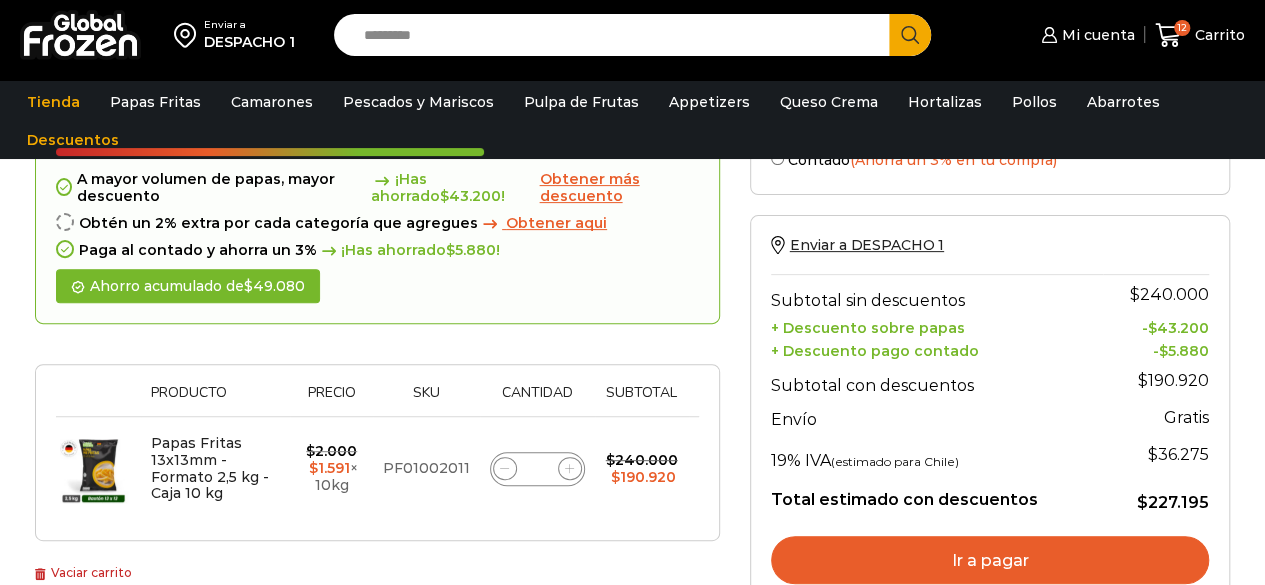 click on "Subtotal con descuentos" at bounding box center (937, 380) 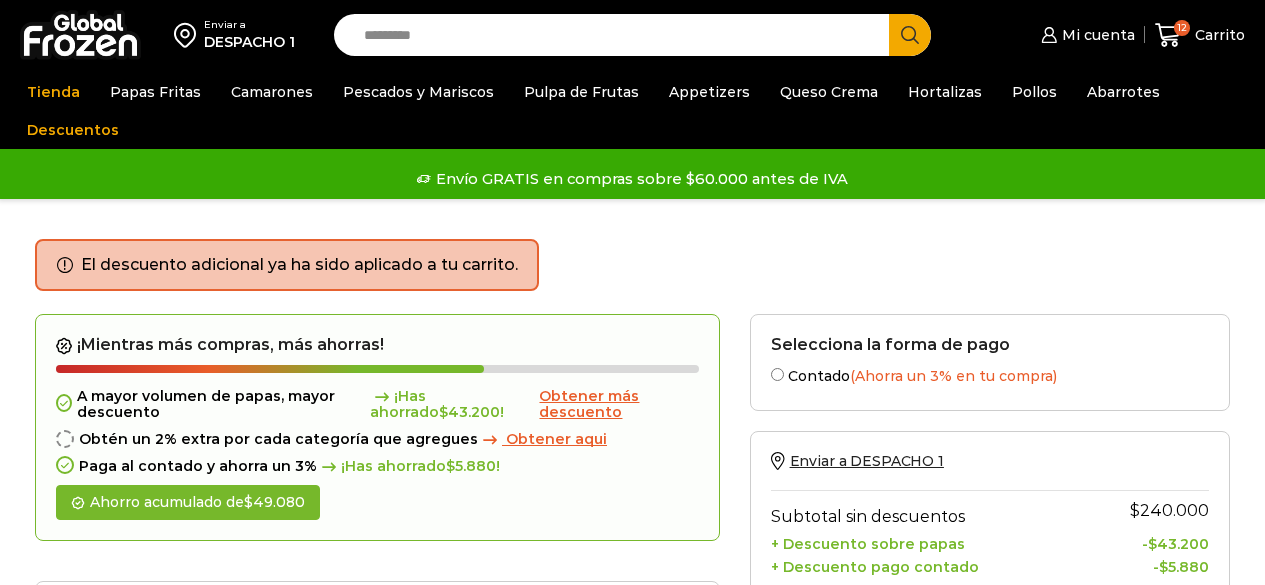 scroll, scrollTop: 0, scrollLeft: 0, axis: both 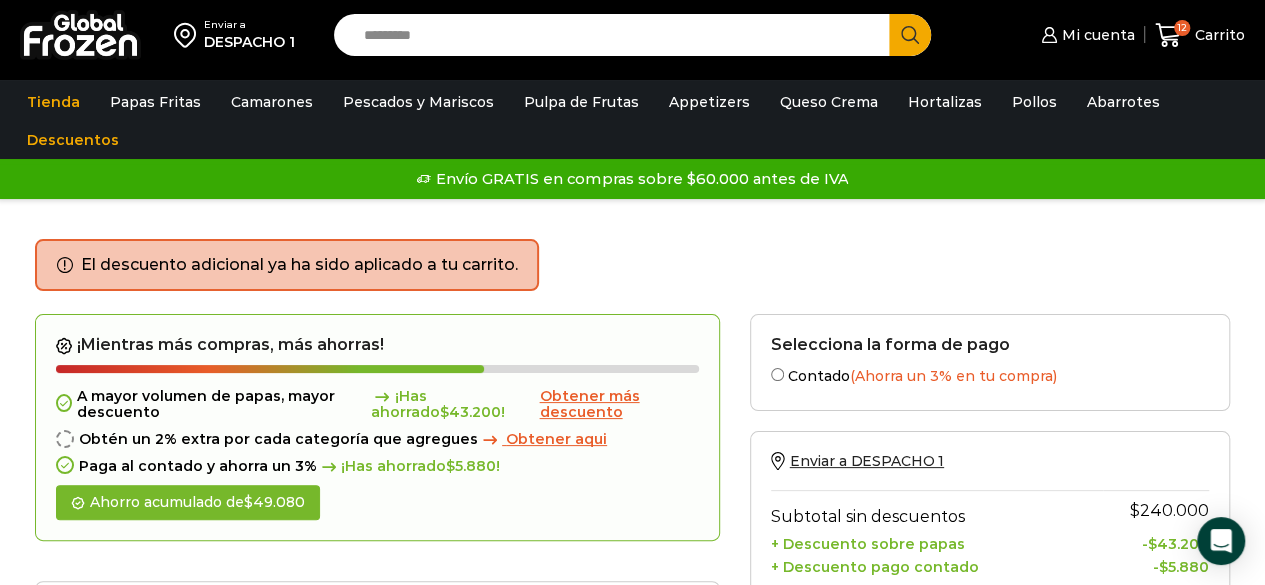 click 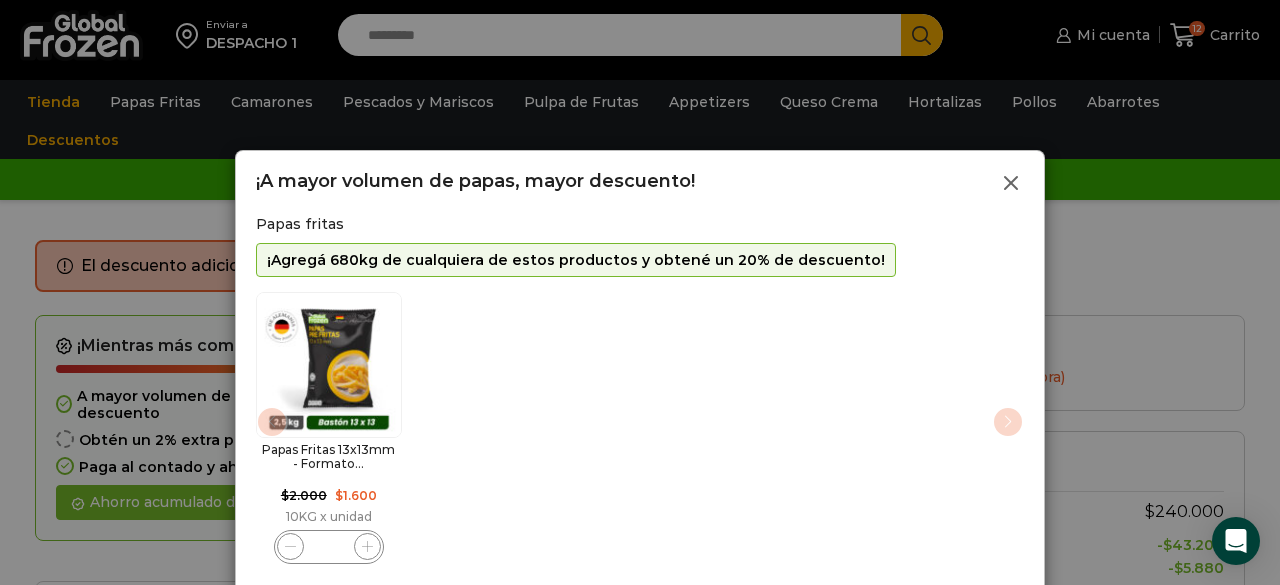 click 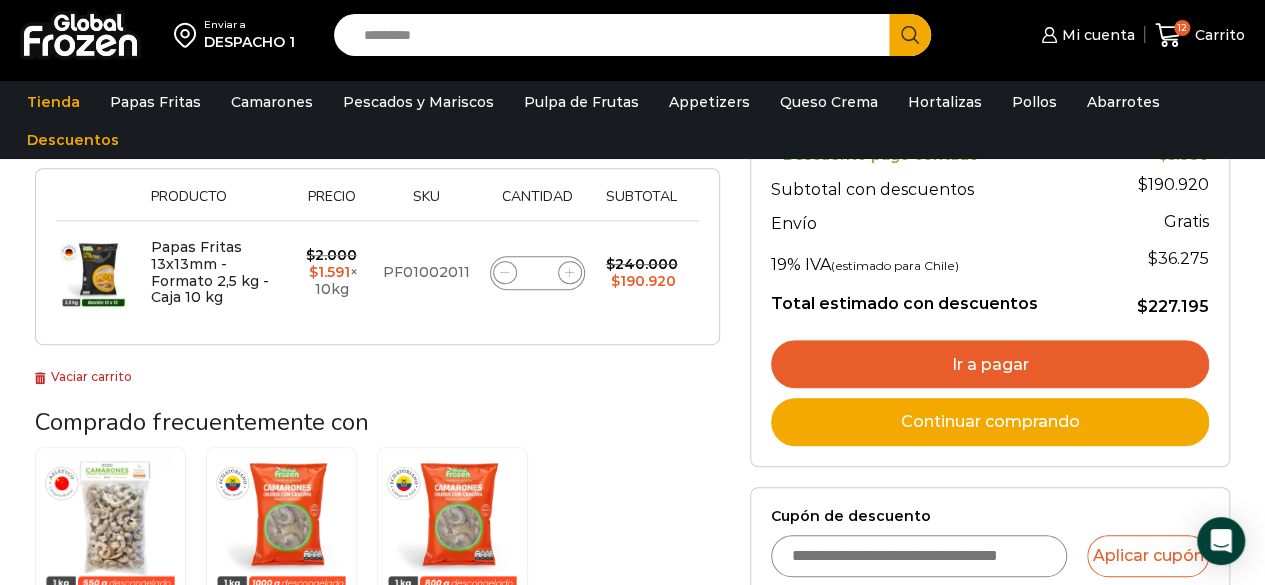 scroll, scrollTop: 506, scrollLeft: 0, axis: vertical 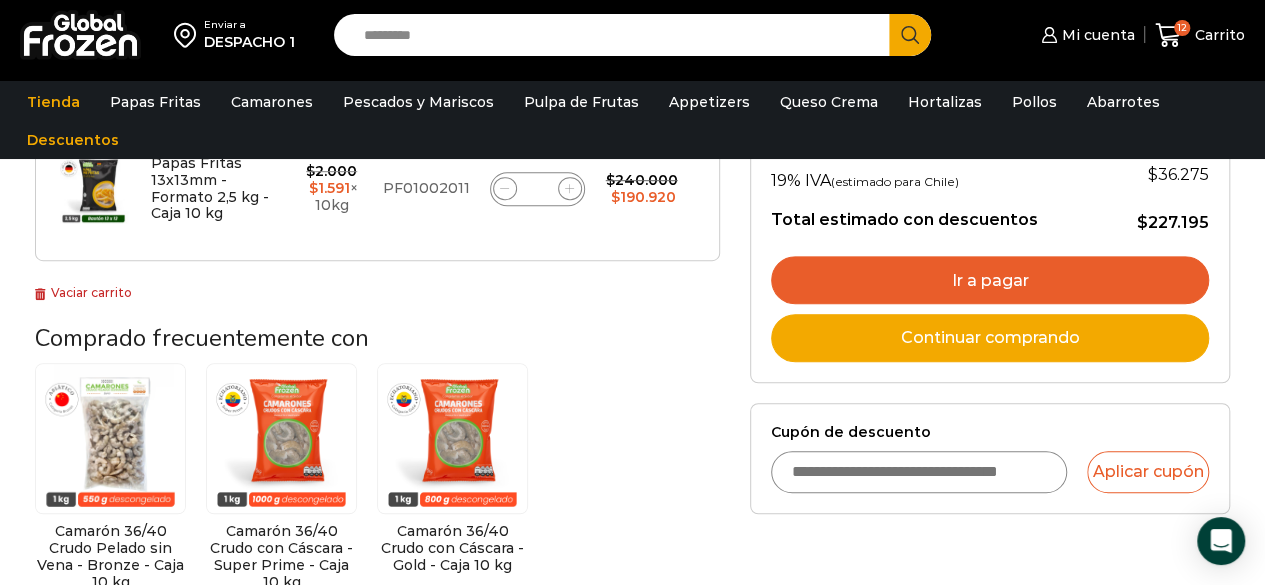 click on "Cupón de descuento" at bounding box center [919, 472] 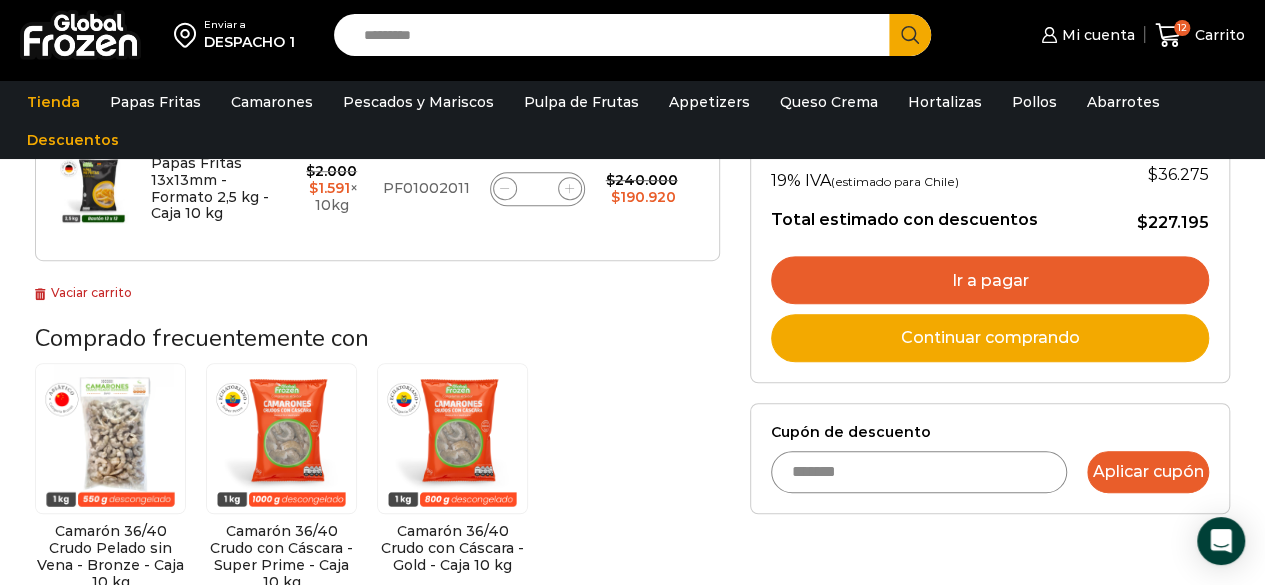 type on "*******" 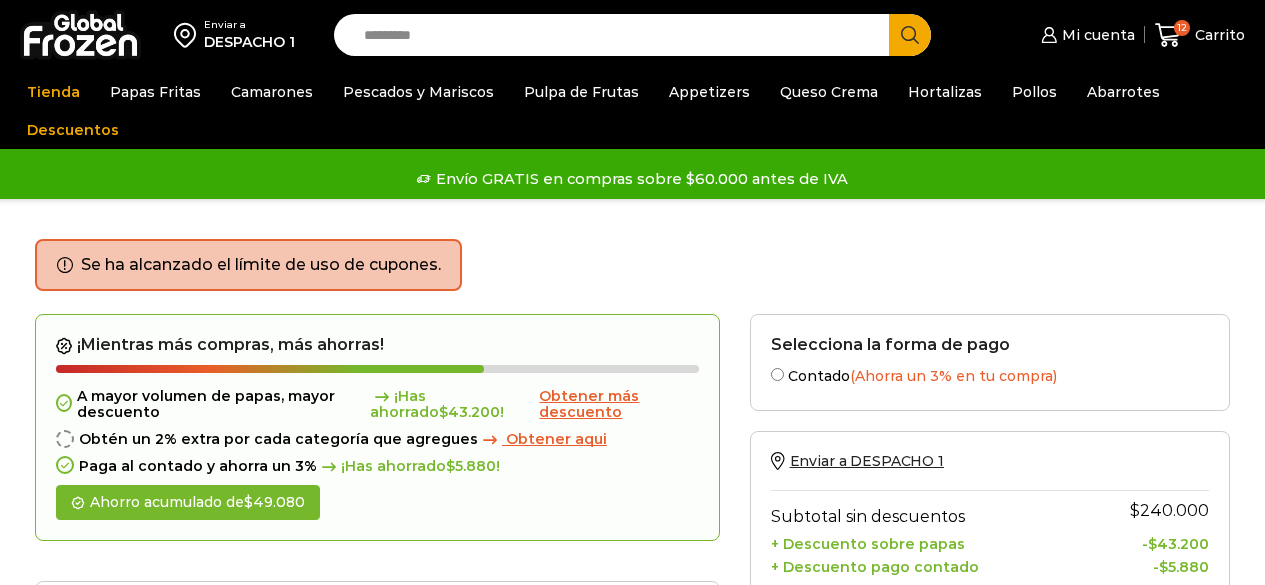scroll, scrollTop: 0, scrollLeft: 0, axis: both 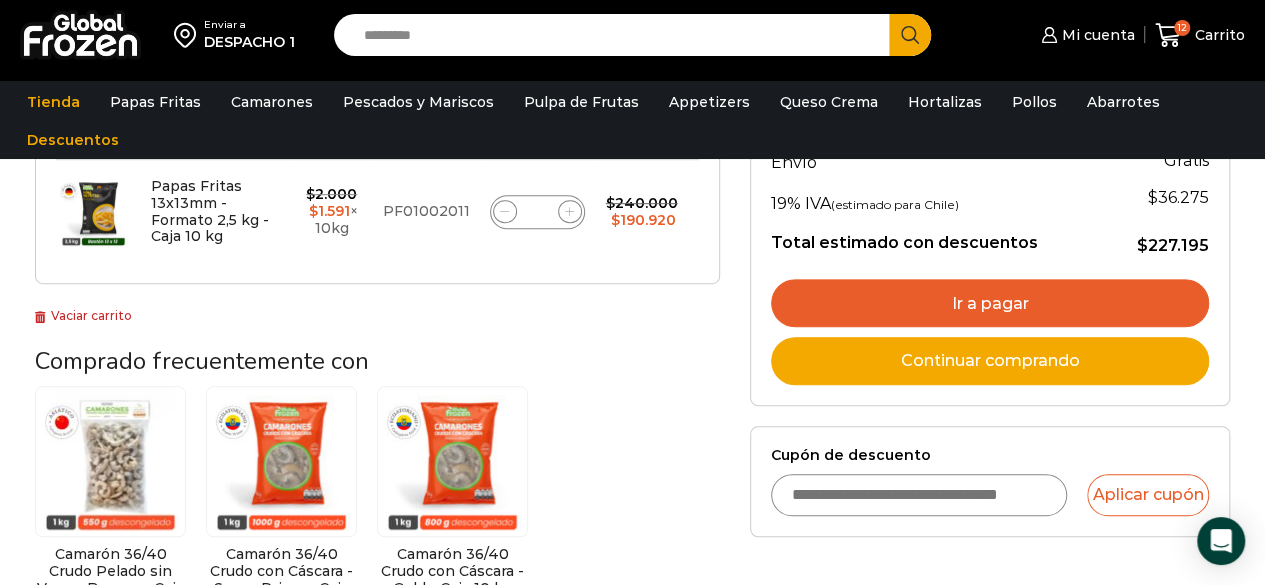 click on "Cupón de descuento" at bounding box center [919, 495] 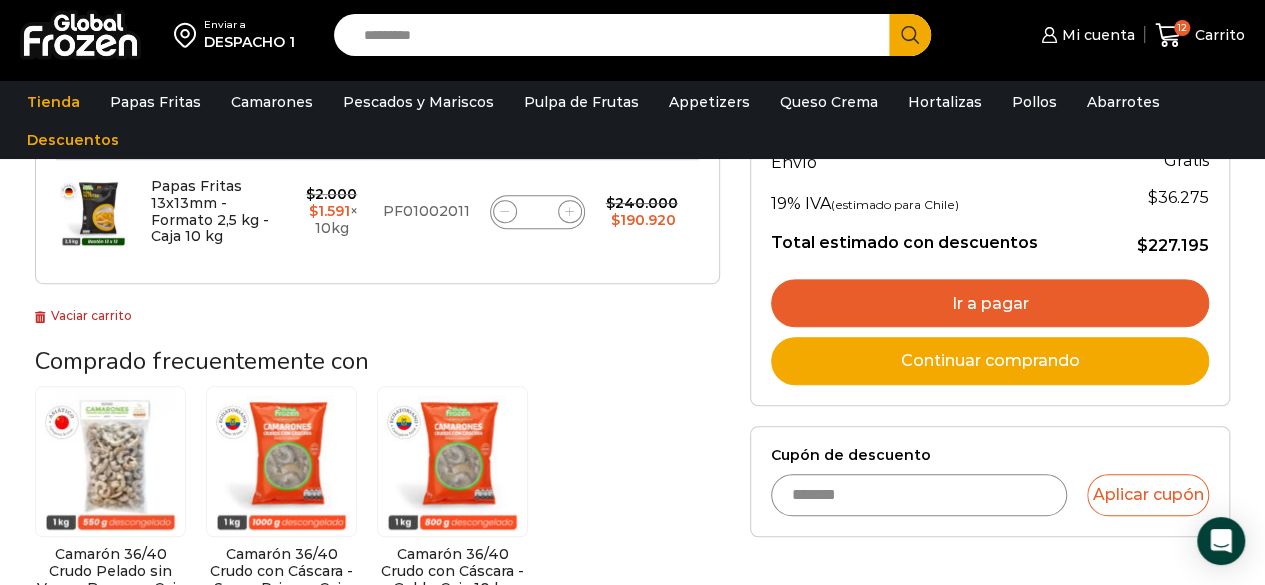type on "*******" 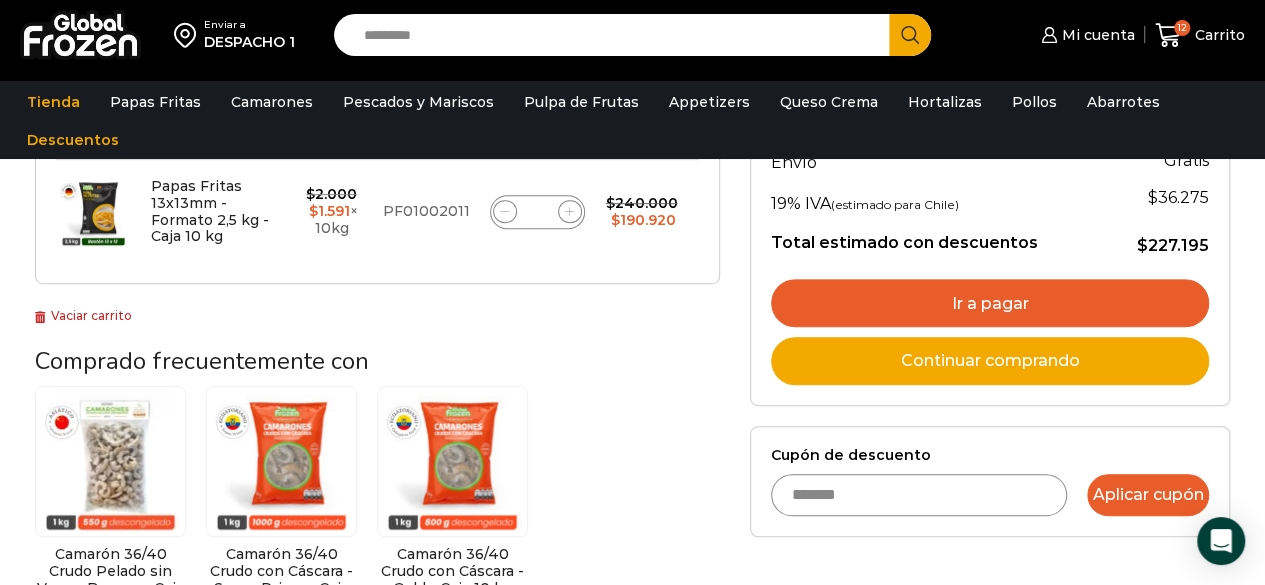 click on "Aplicar cupón" at bounding box center (1148, 495) 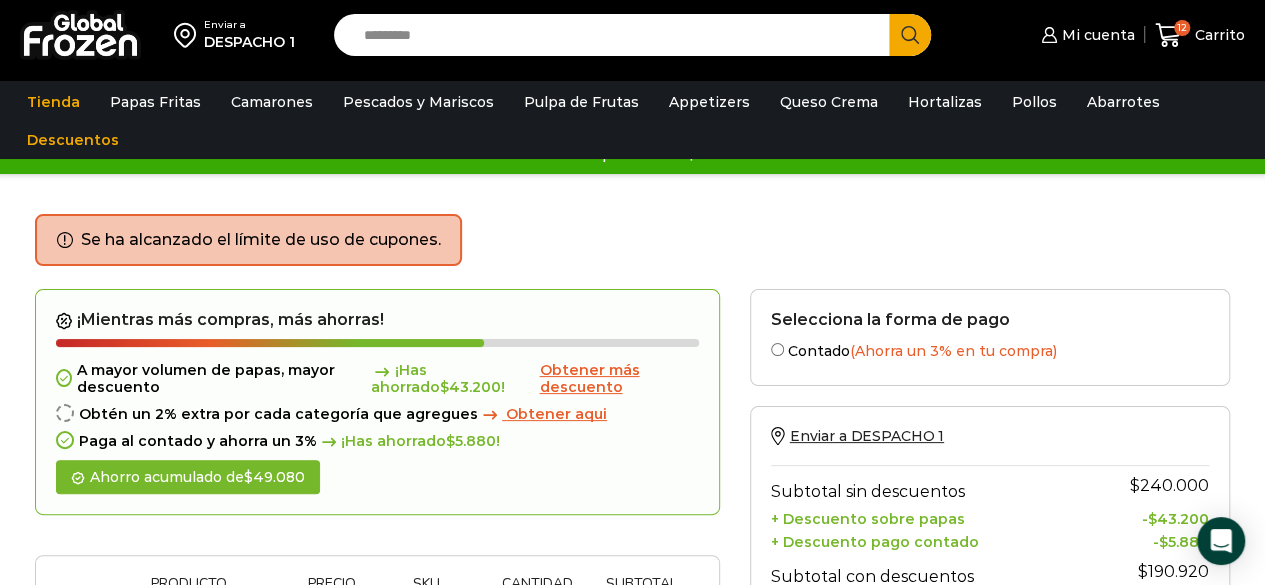 scroll, scrollTop: 31, scrollLeft: 0, axis: vertical 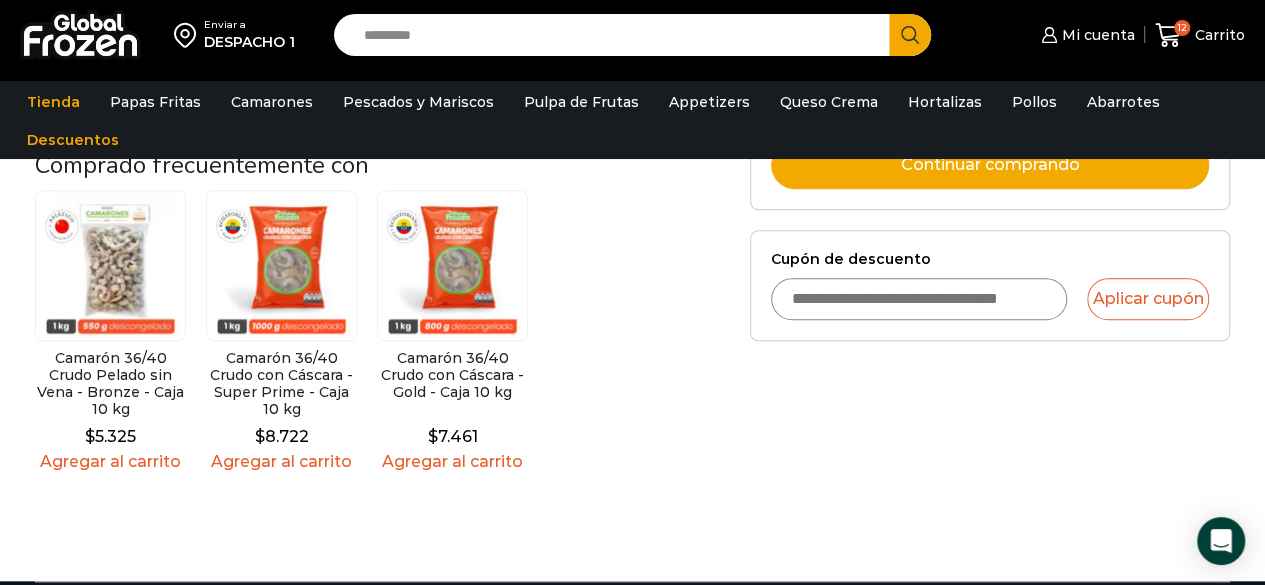 drag, startPoint x: 856, startPoint y: 295, endPoint x: 892, endPoint y: 303, distance: 36.878178 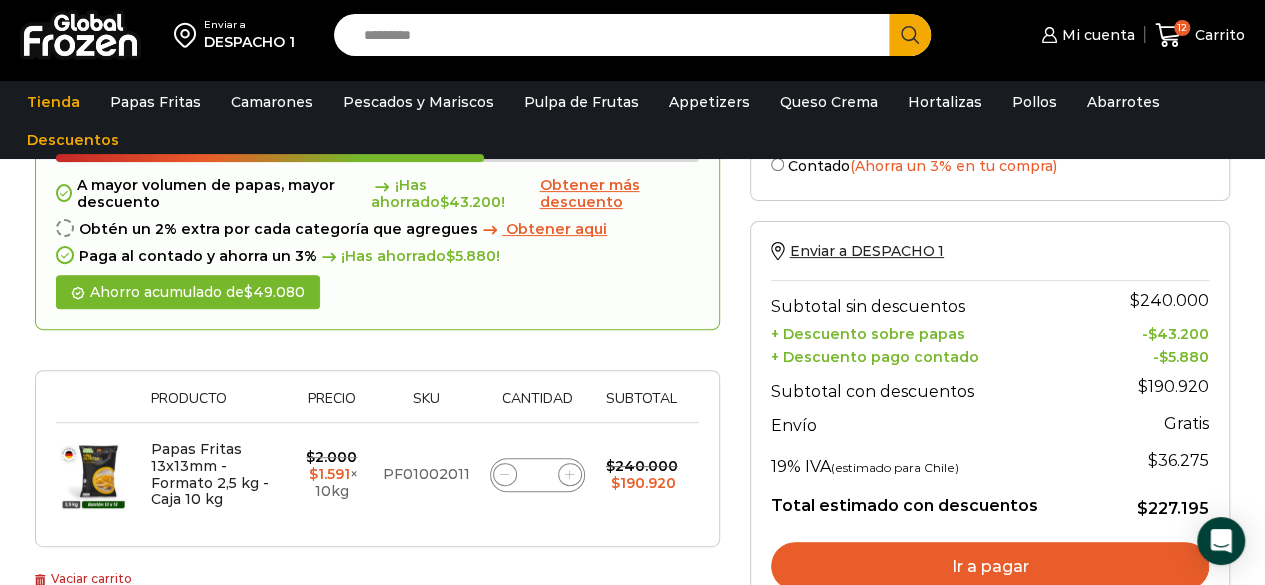 scroll, scrollTop: 226, scrollLeft: 0, axis: vertical 